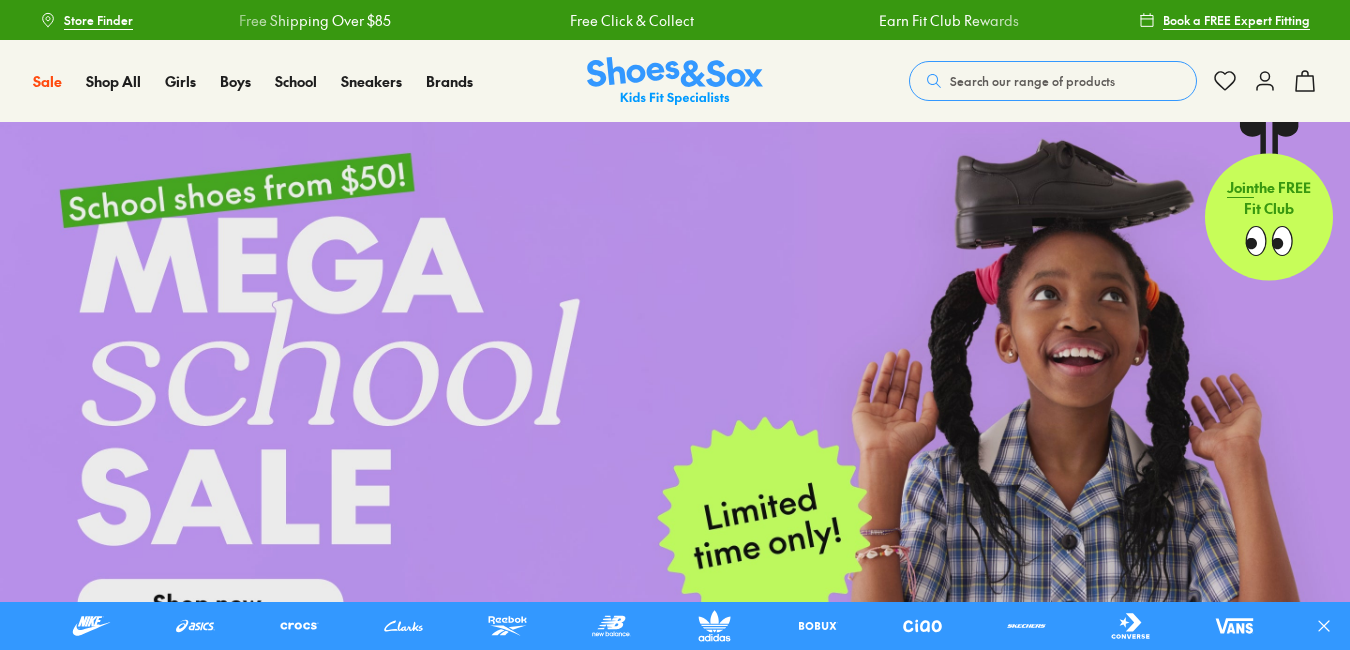 scroll, scrollTop: 0, scrollLeft: 0, axis: both 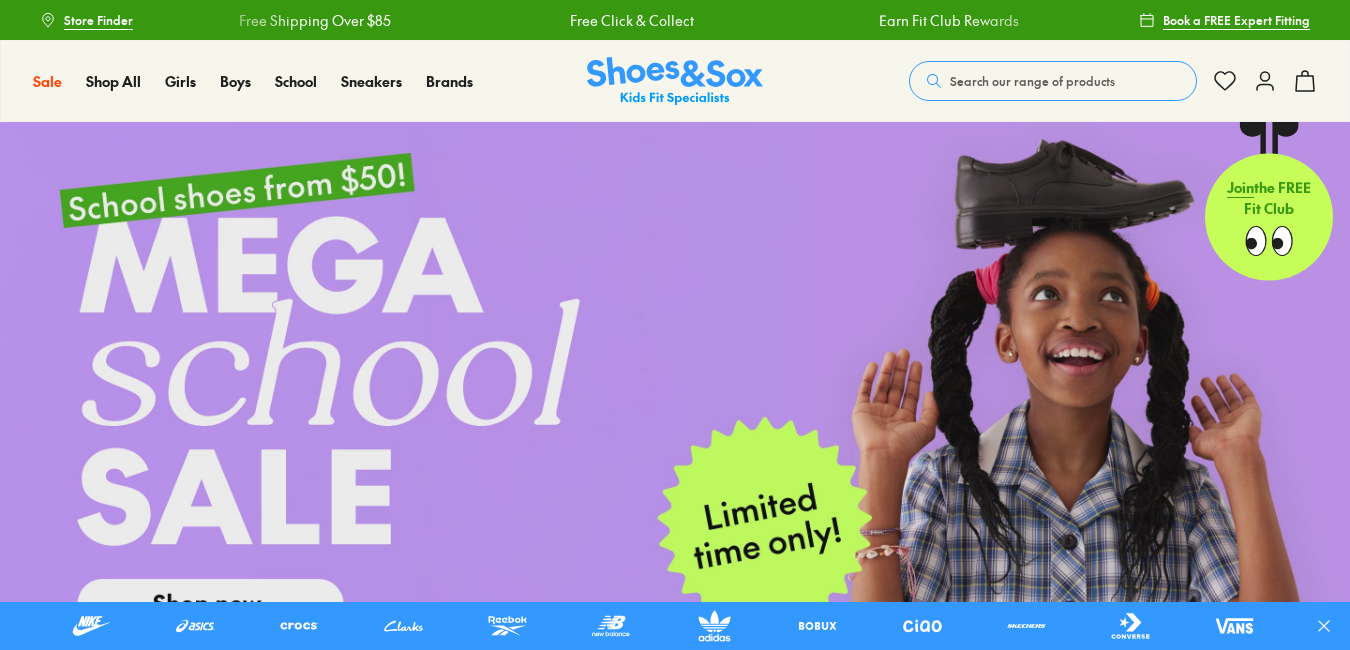click 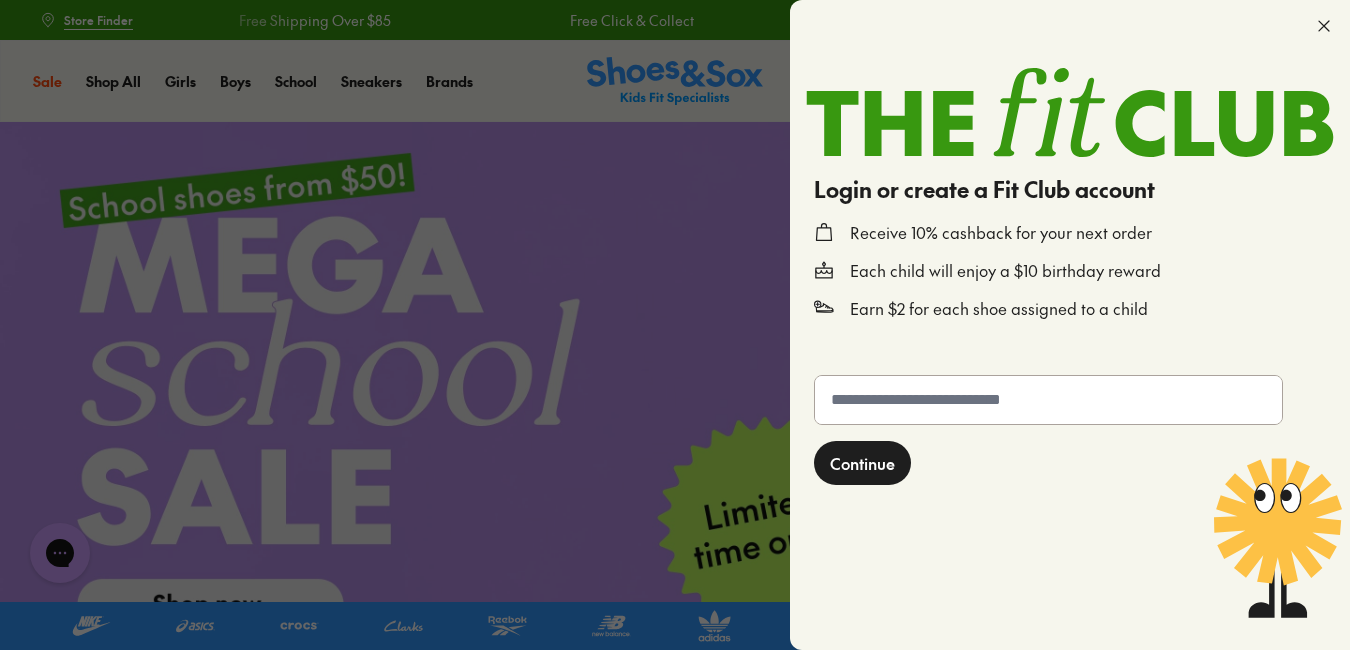 scroll, scrollTop: 0, scrollLeft: 0, axis: both 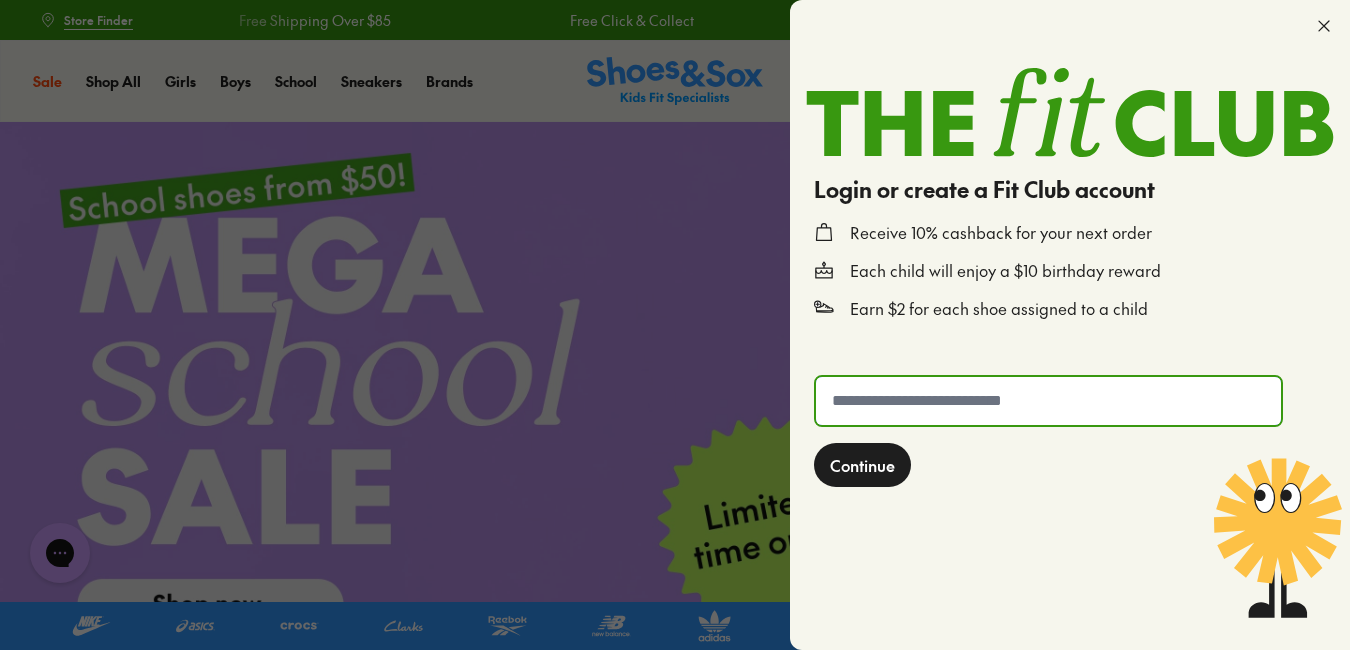 click 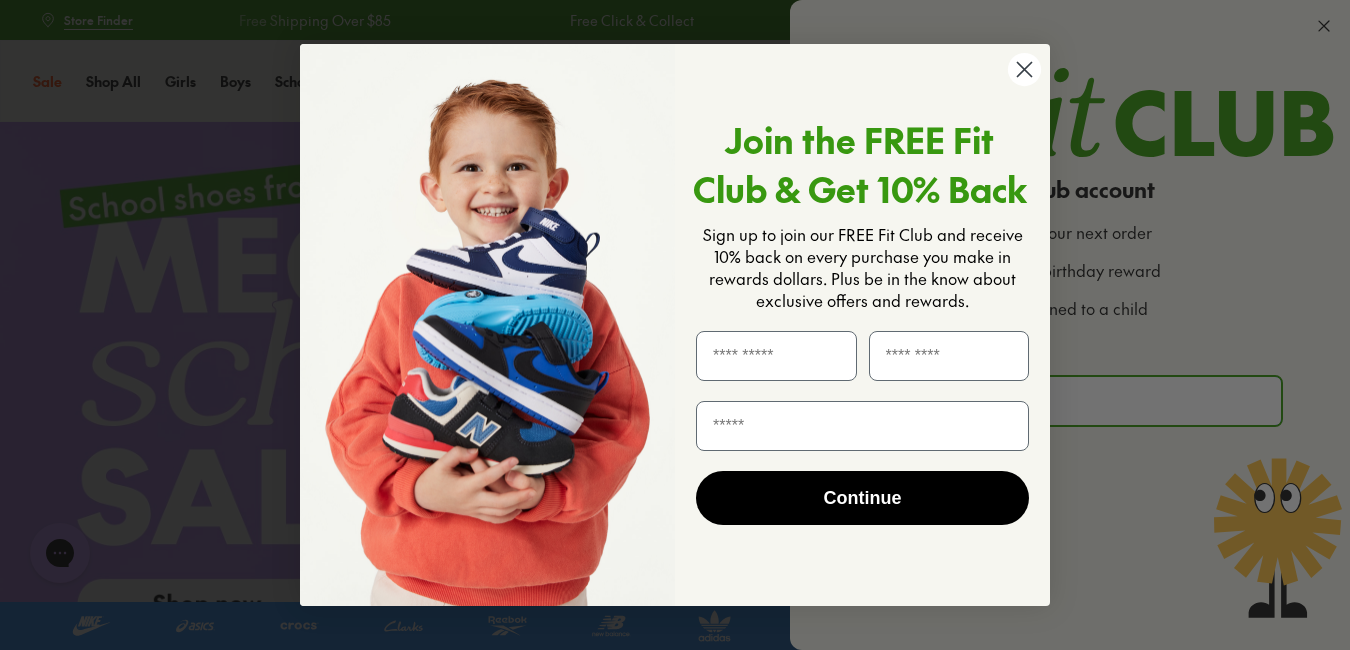 type on "**********" 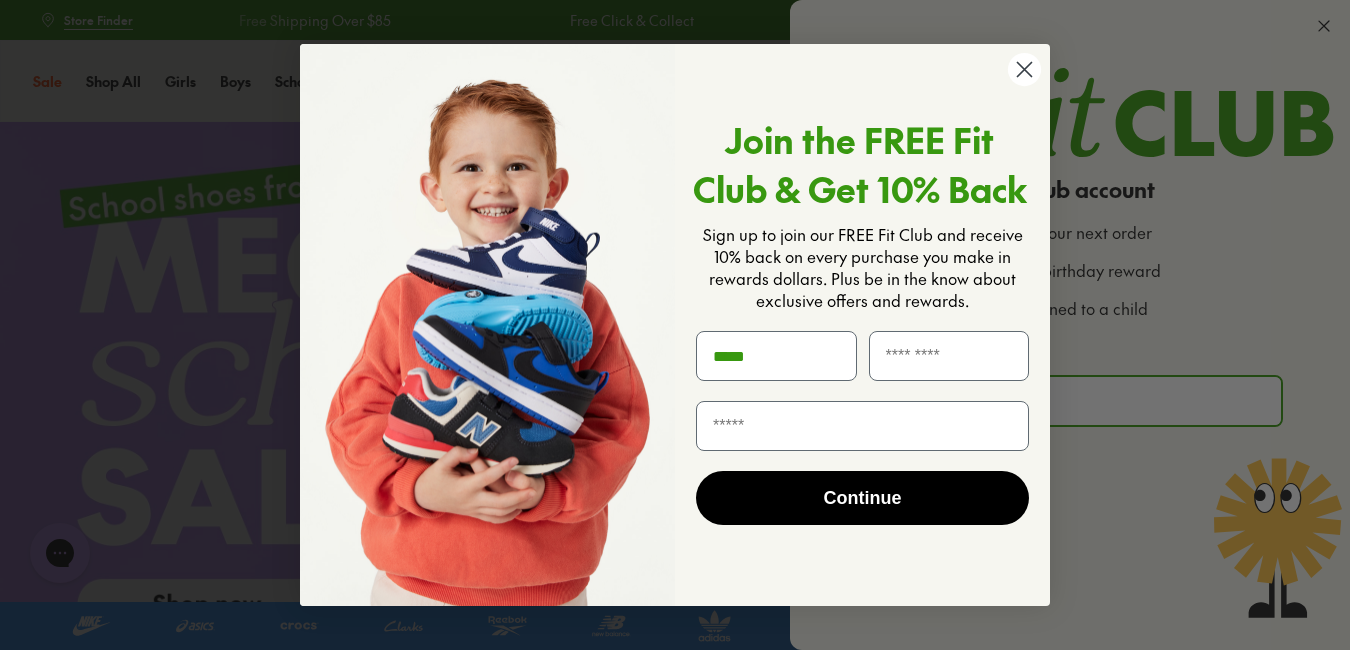drag, startPoint x: 794, startPoint y: 360, endPoint x: 642, endPoint y: 347, distance: 152.5549 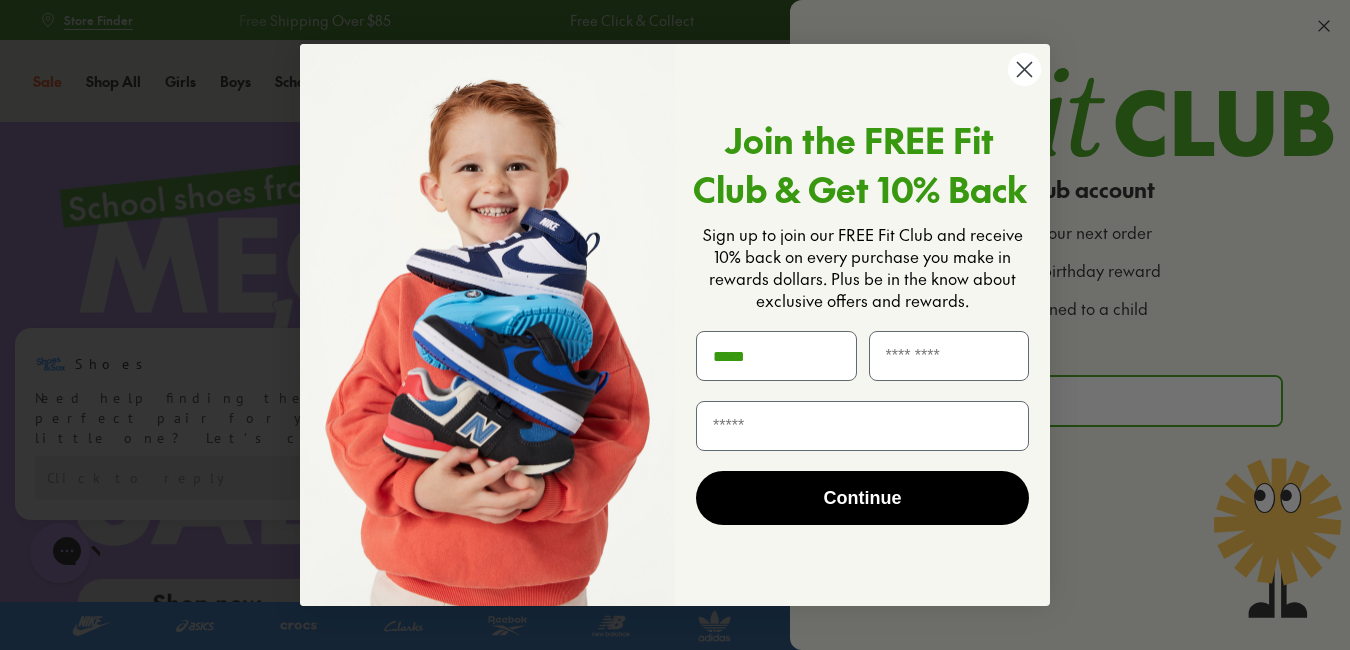 click at bounding box center [487, 325] 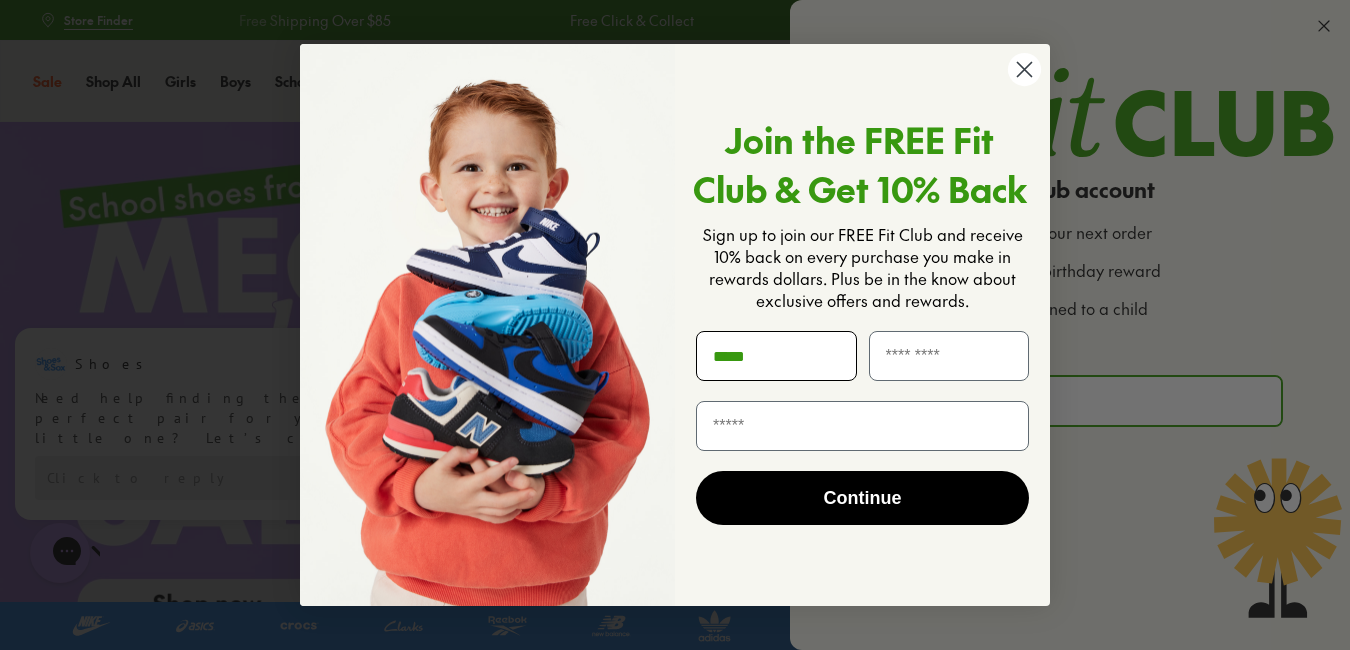 click on "*****" at bounding box center [776, 356] 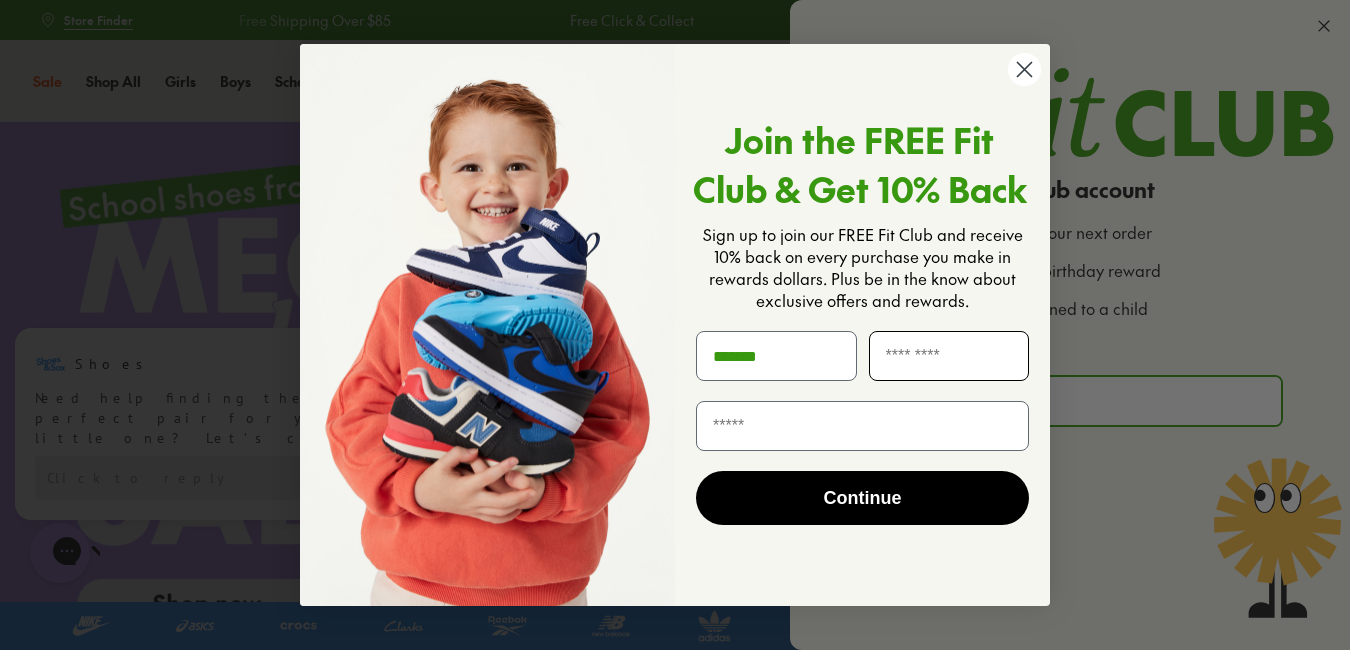 type on "*******" 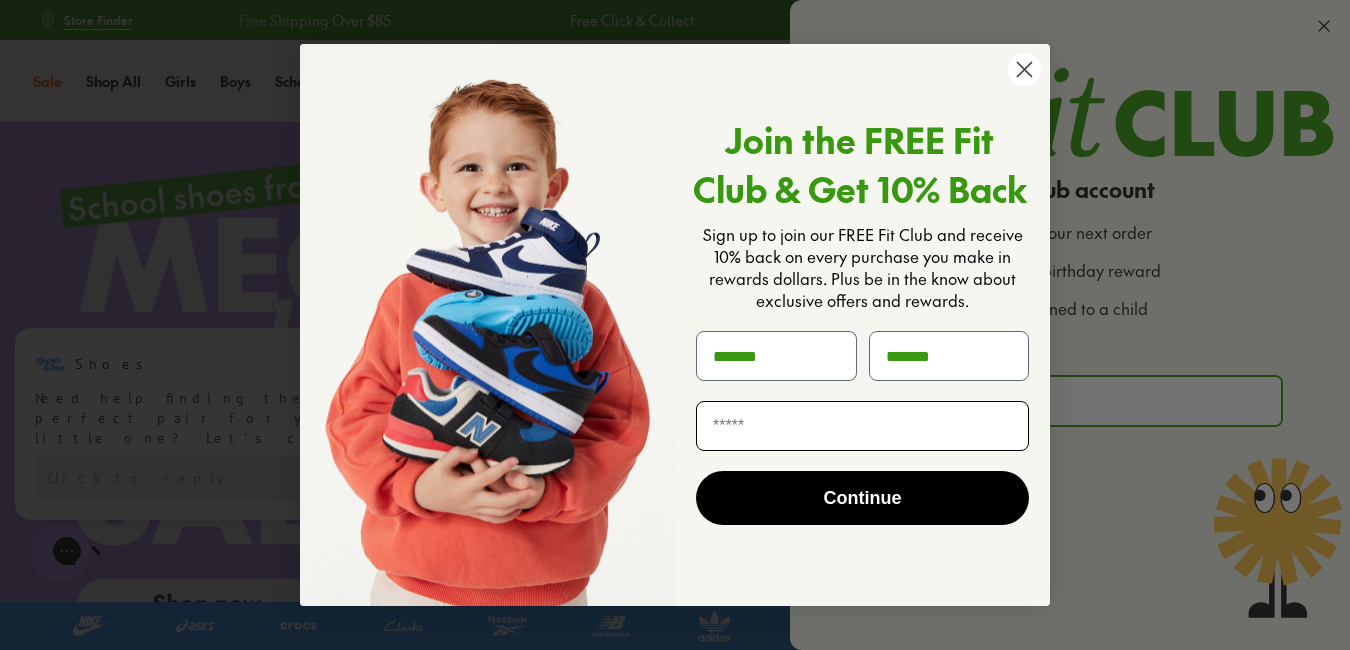 type on "*******" 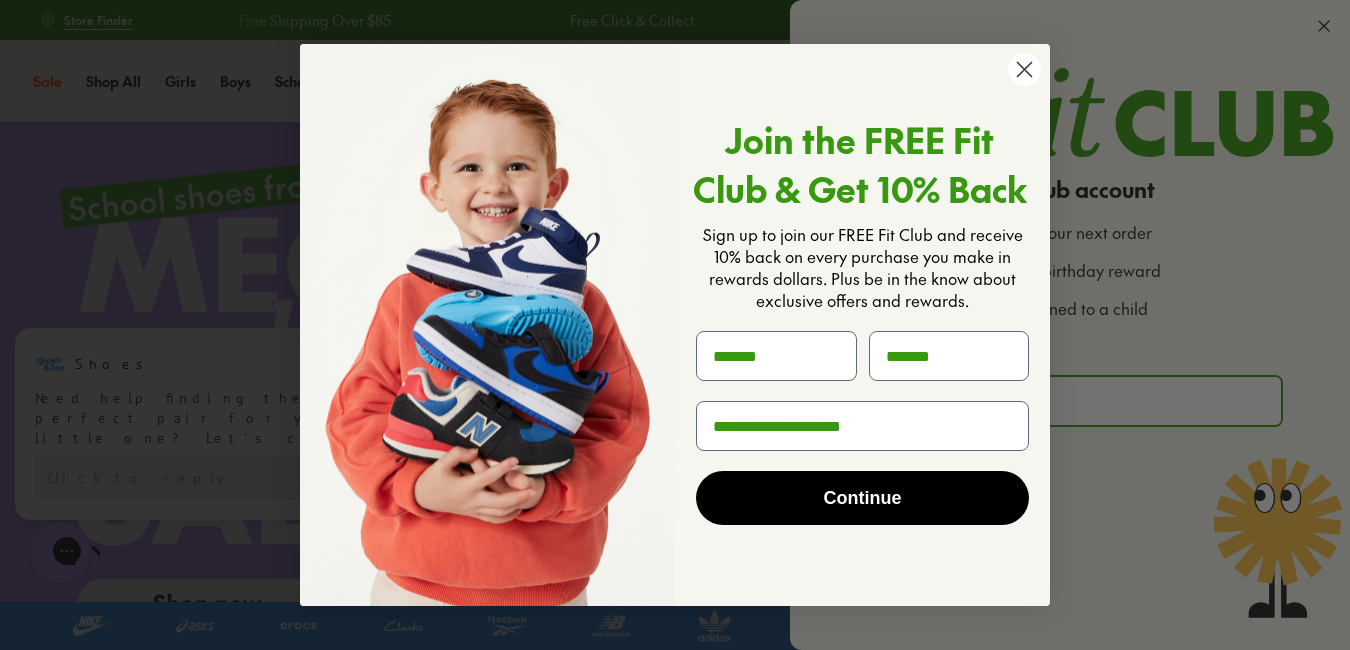 type on "**********" 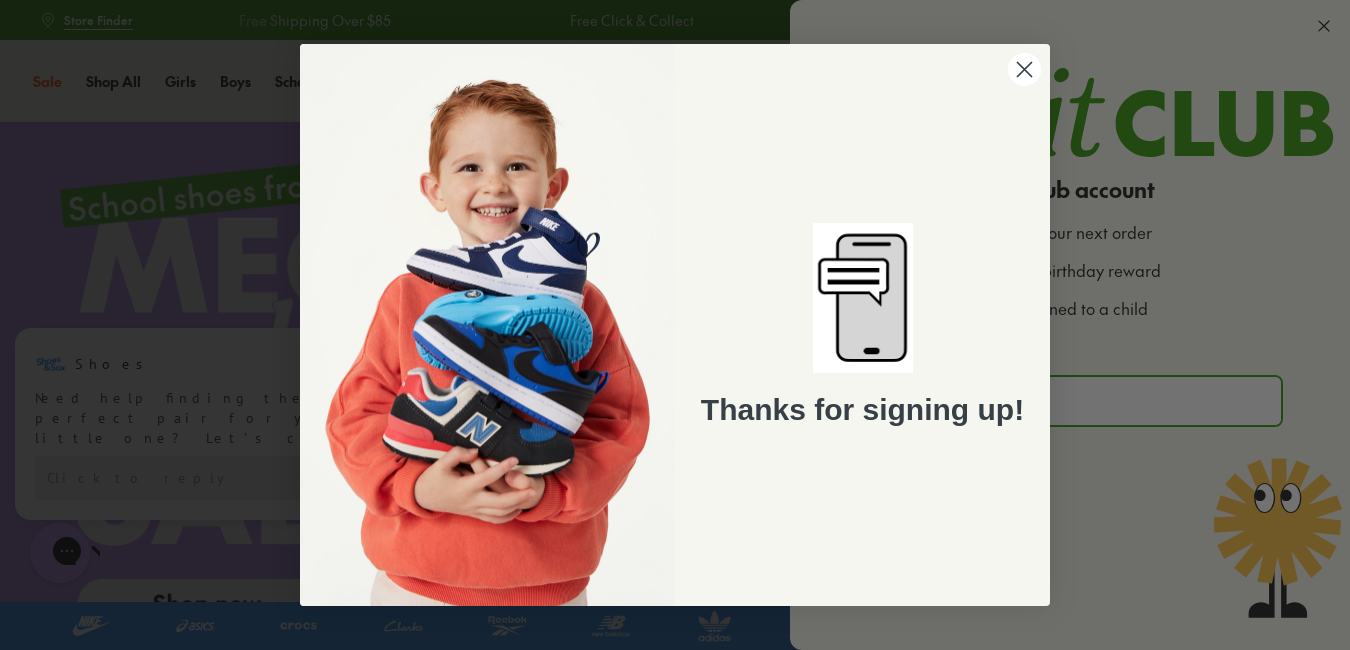 click 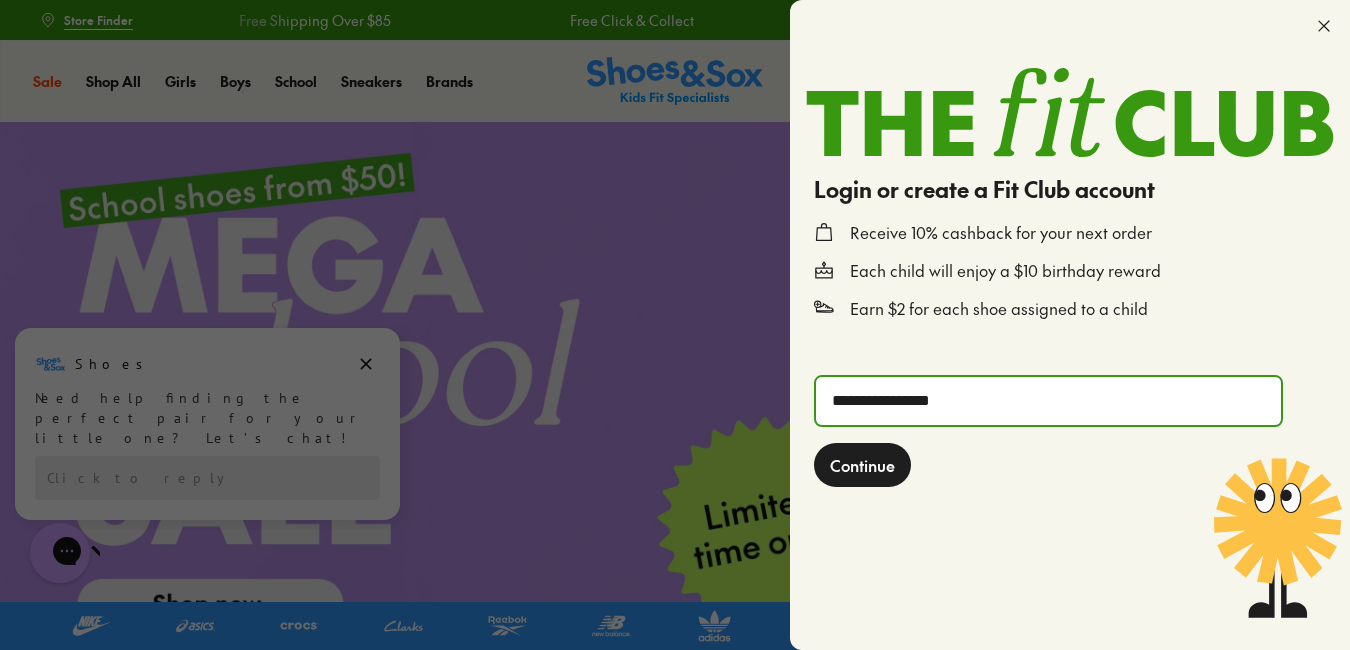 click on "**********" 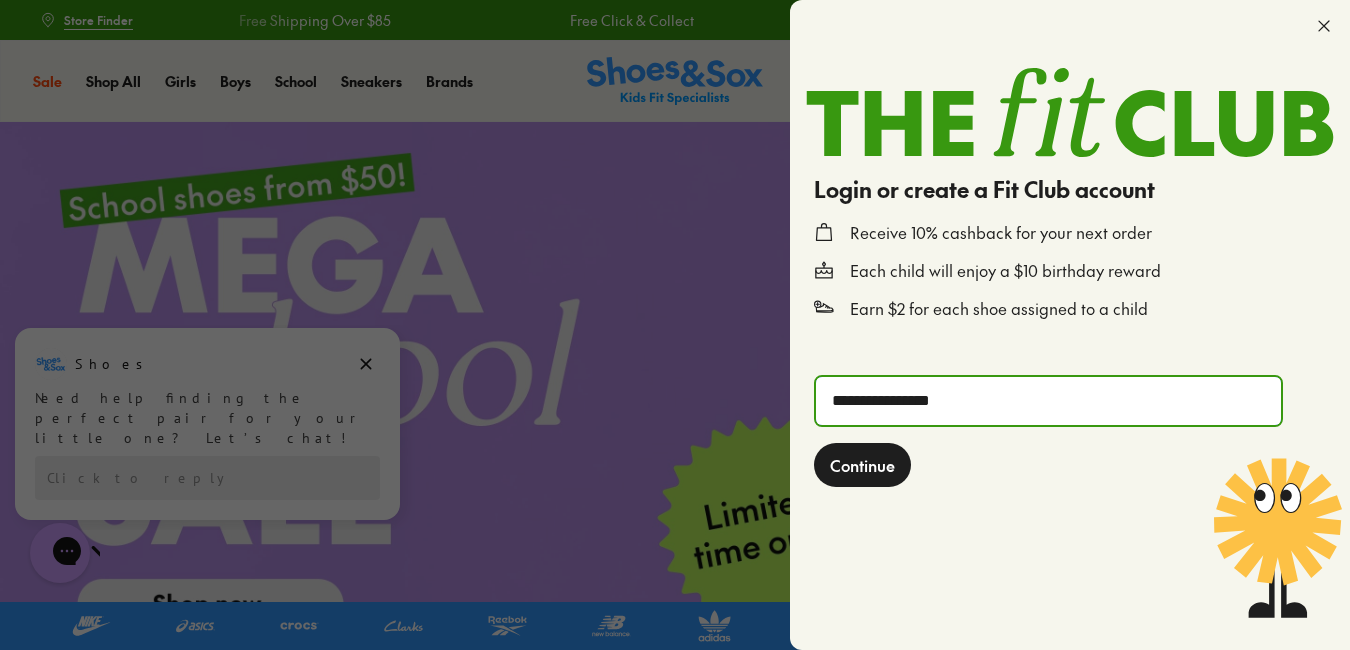 type on "**********" 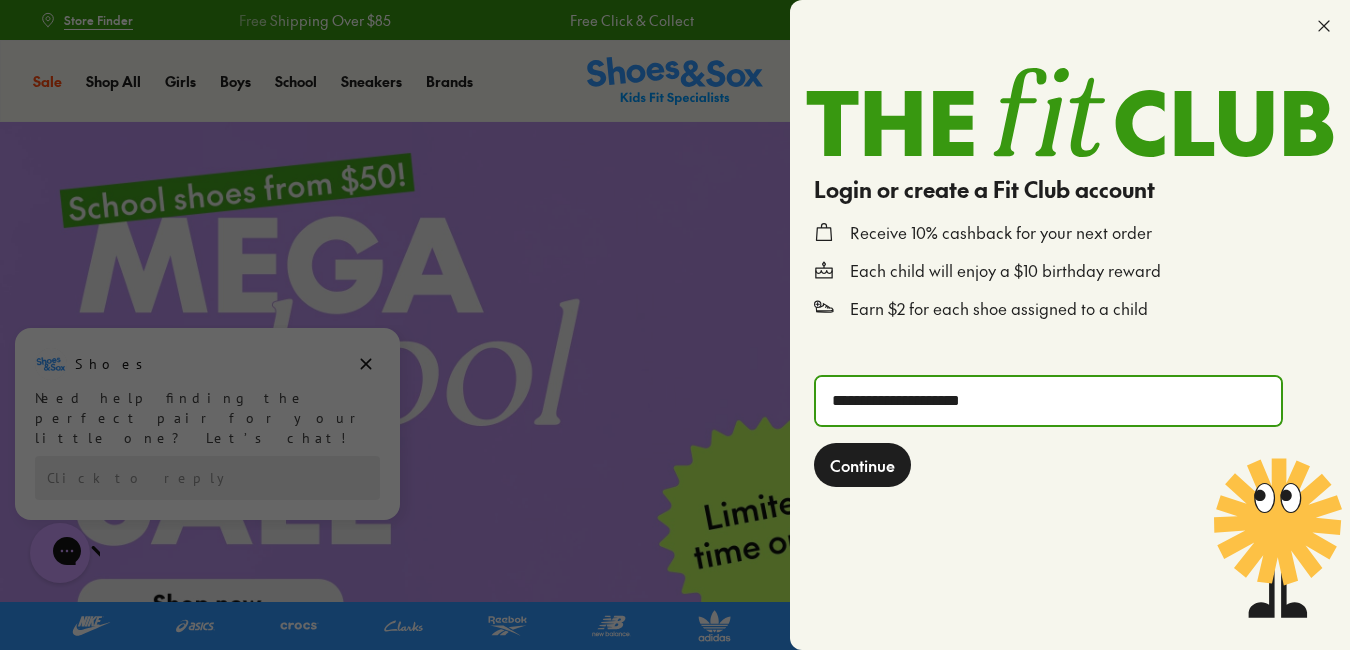 click on "Continue" 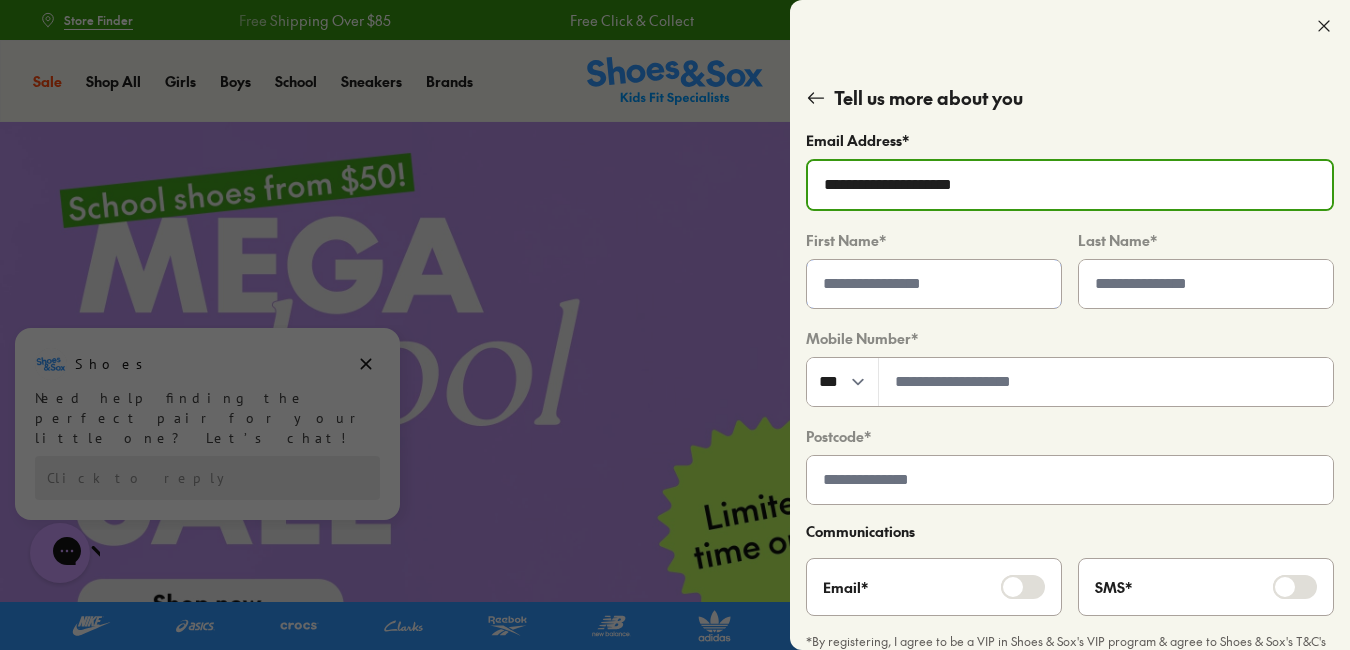 click 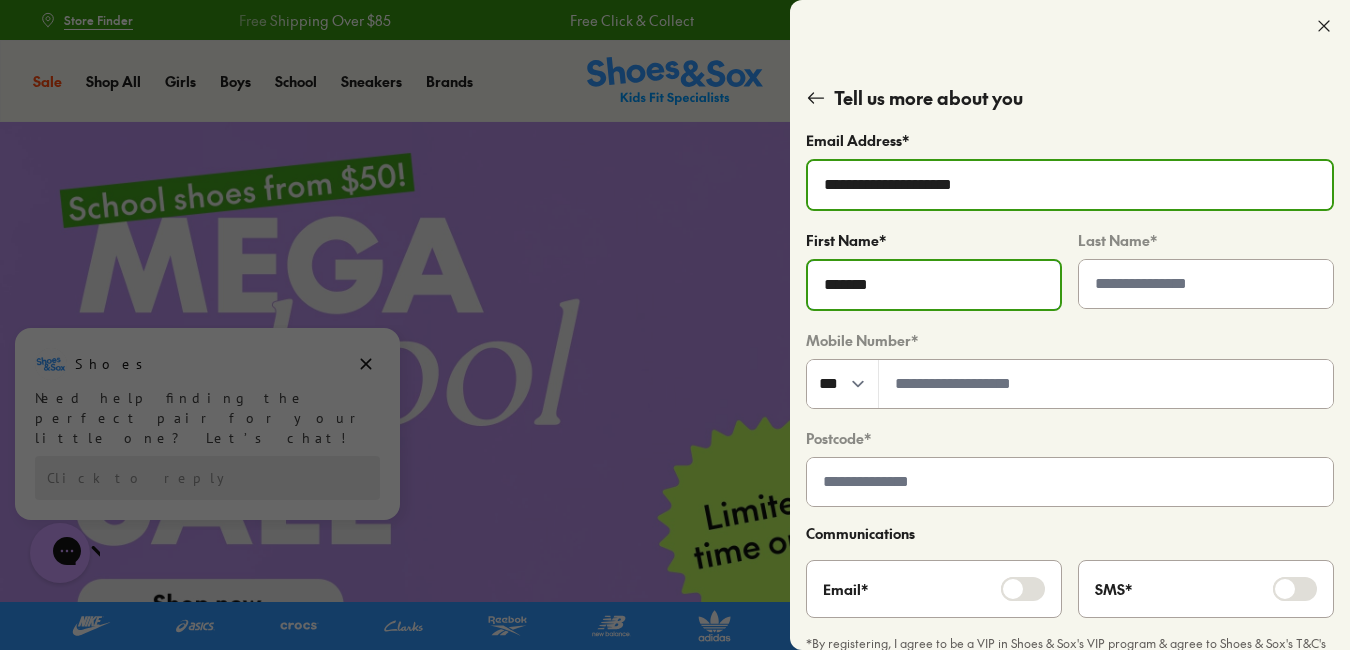 type on "*******" 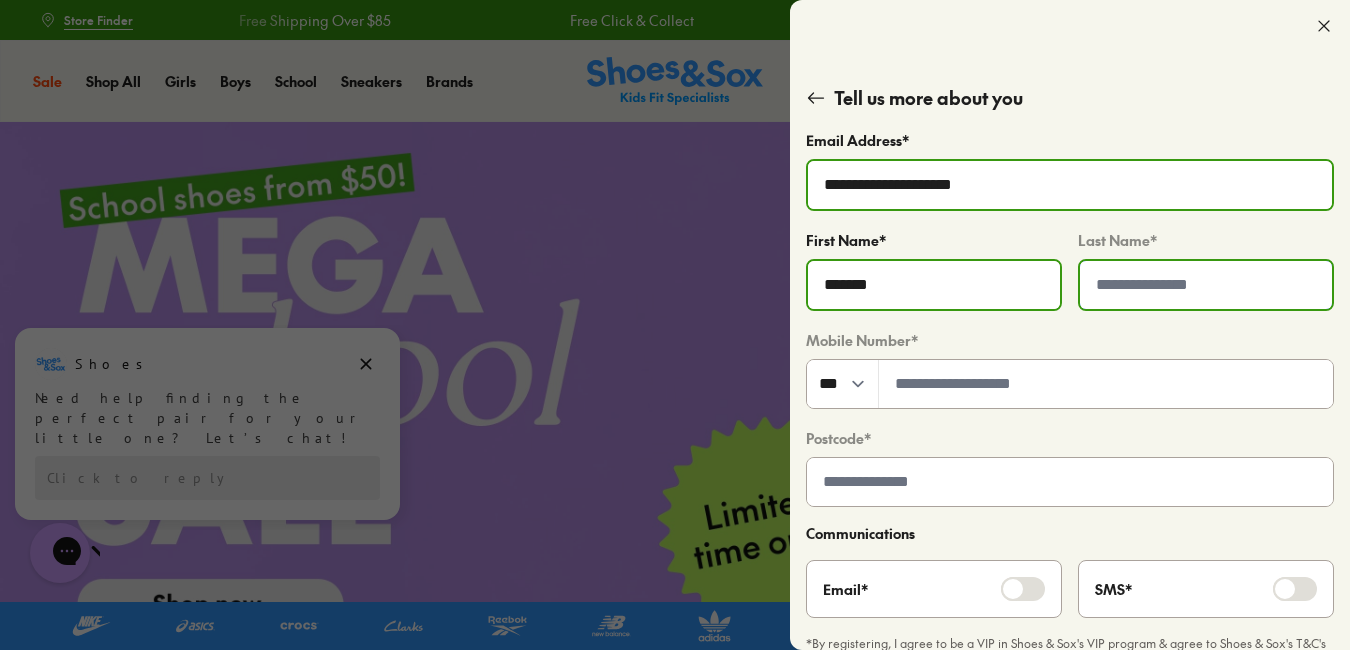 click 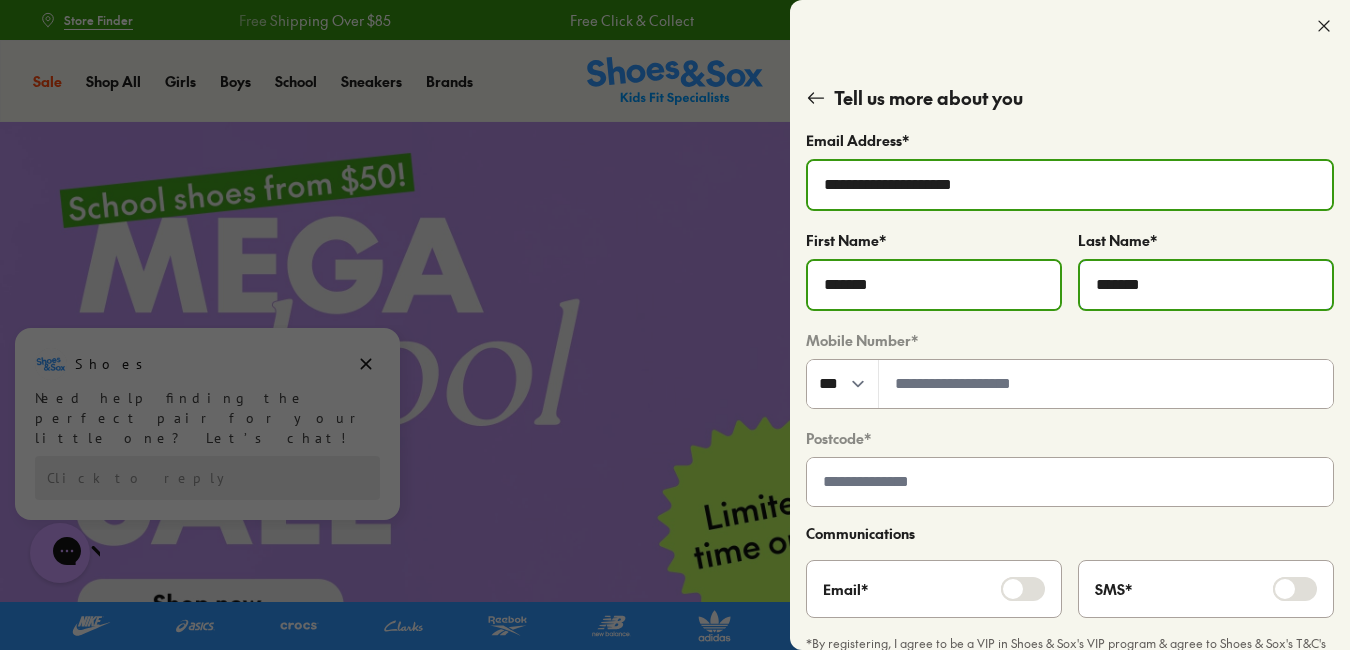 type on "*******" 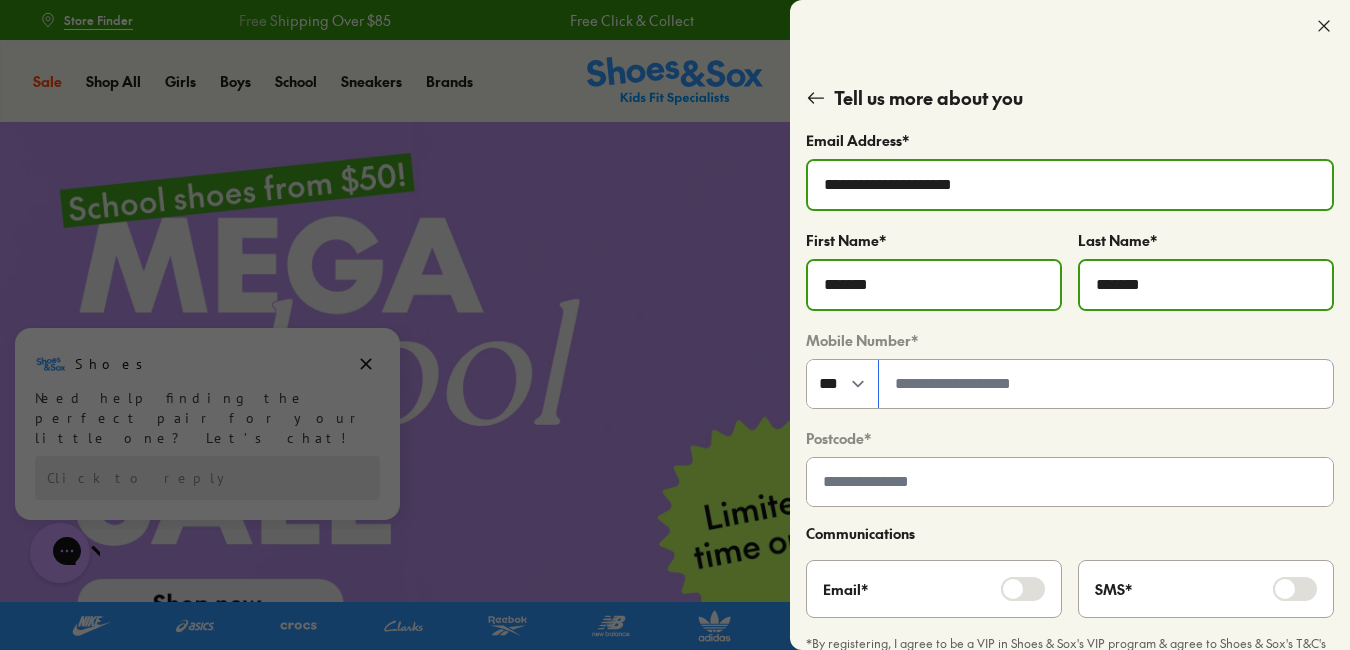 click 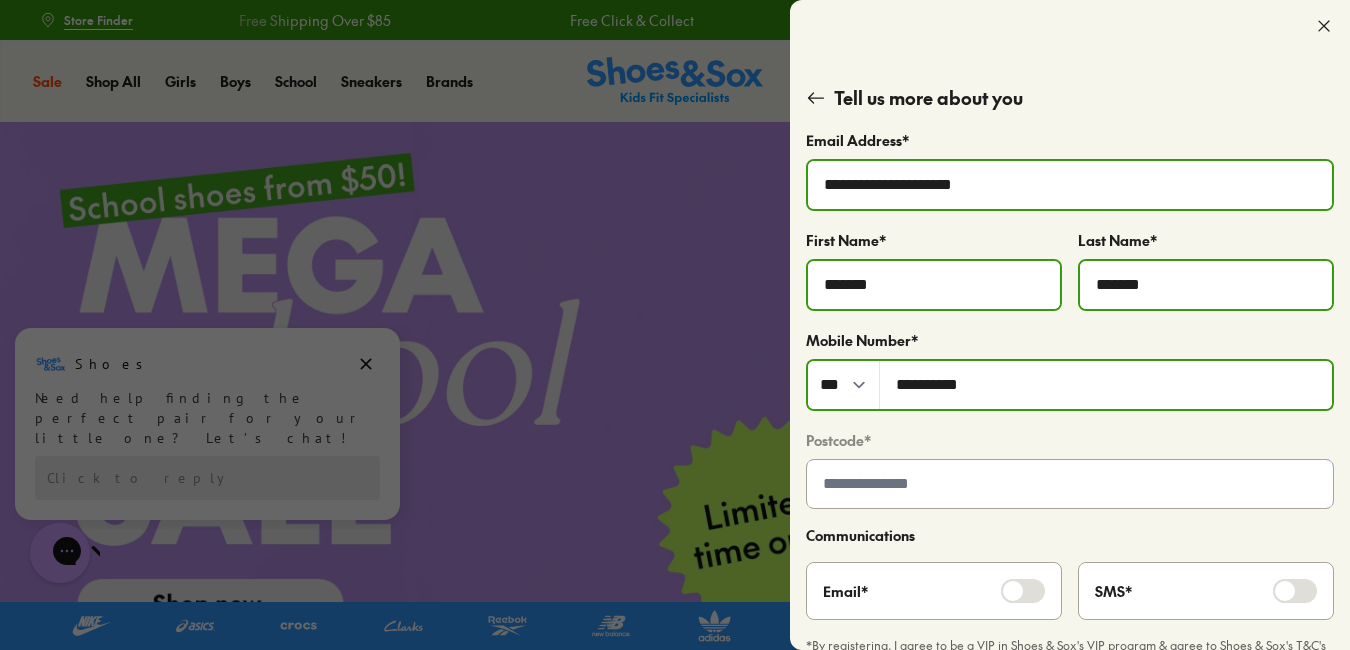 type on "*********" 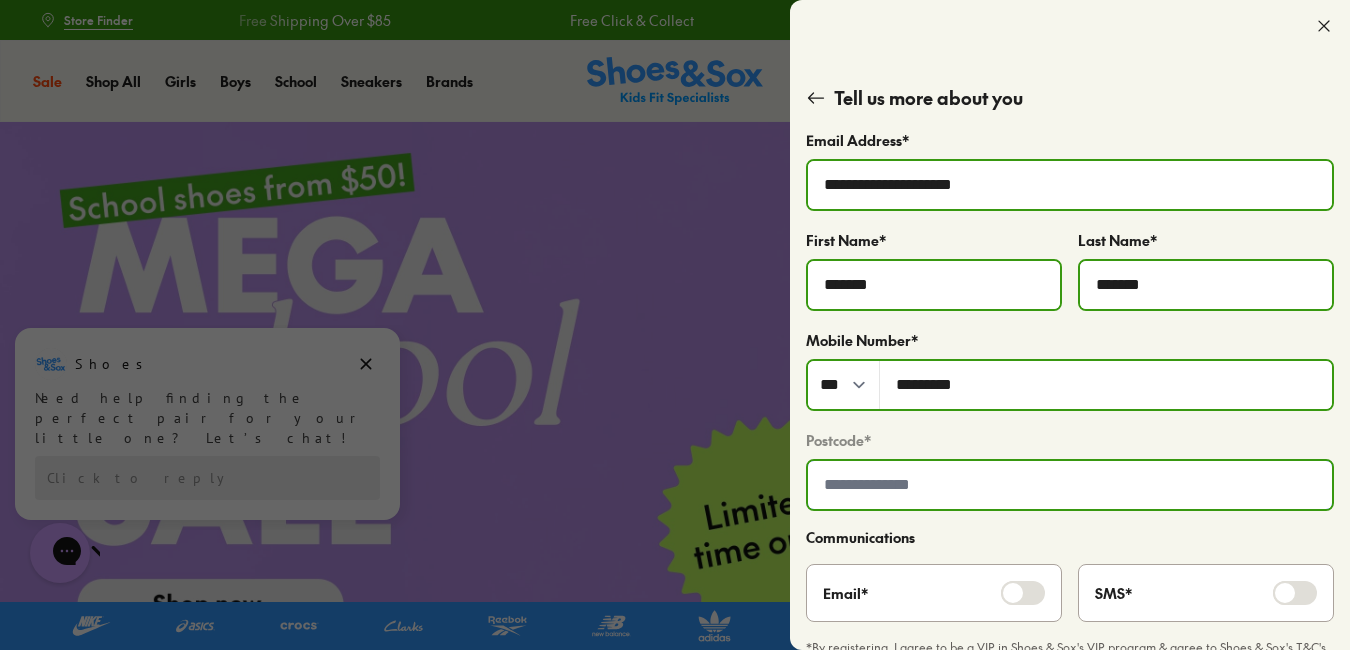 click 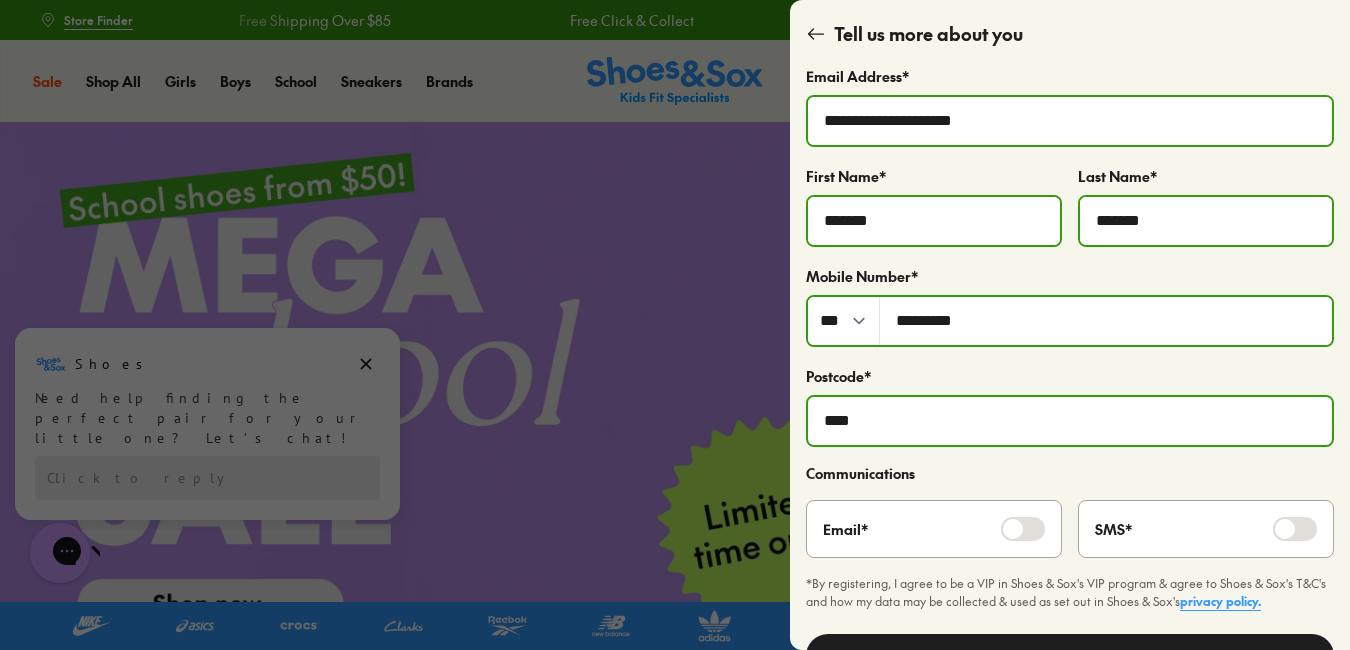 scroll, scrollTop: 92, scrollLeft: 0, axis: vertical 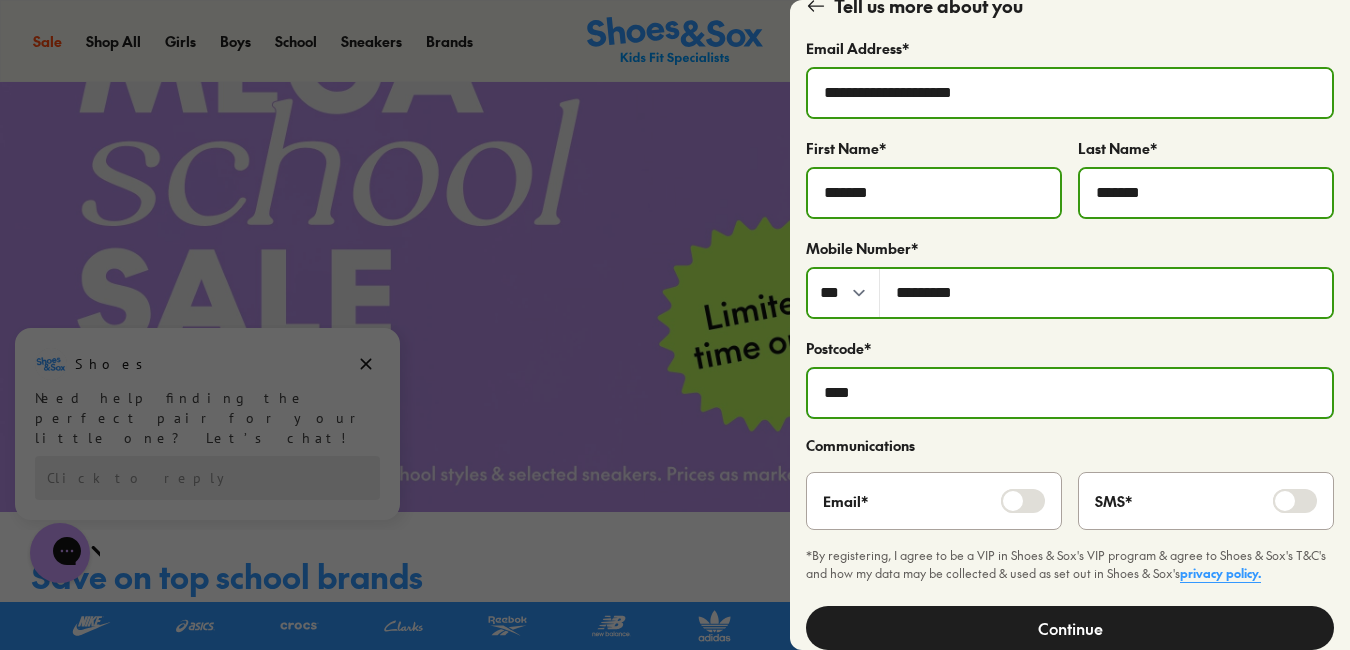 type on "****" 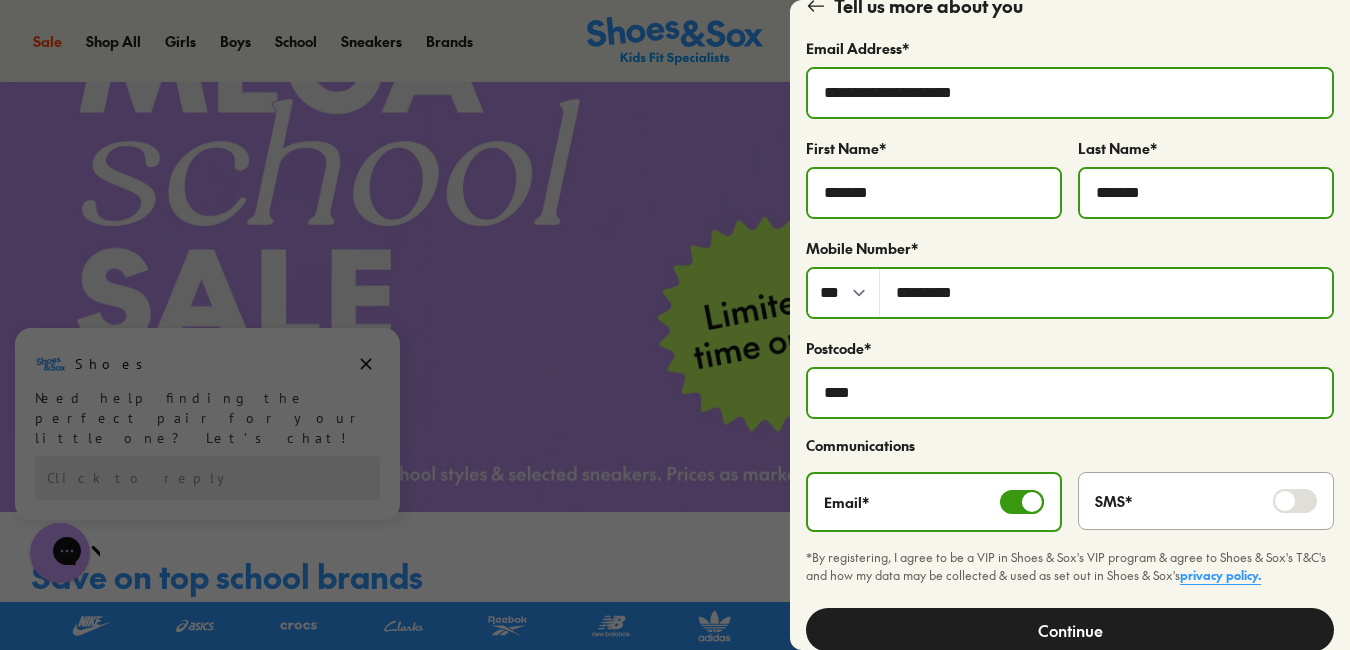 click on "Continue" 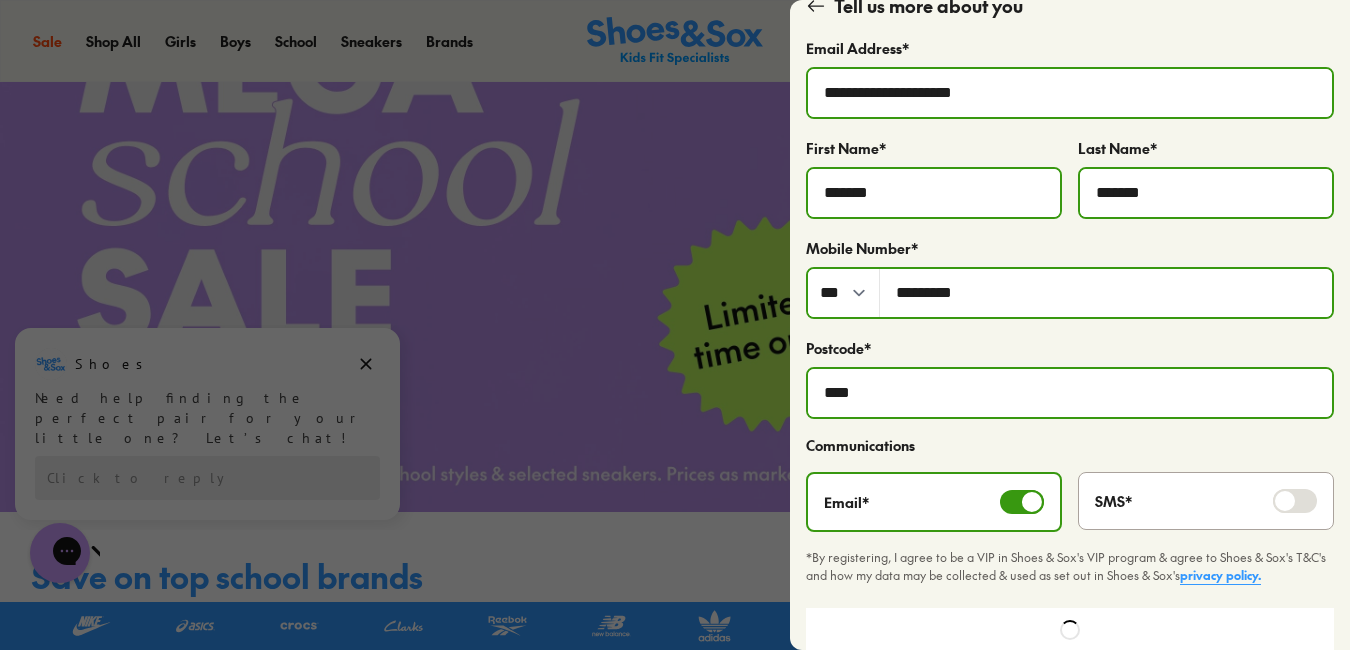scroll, scrollTop: 0, scrollLeft: 0, axis: both 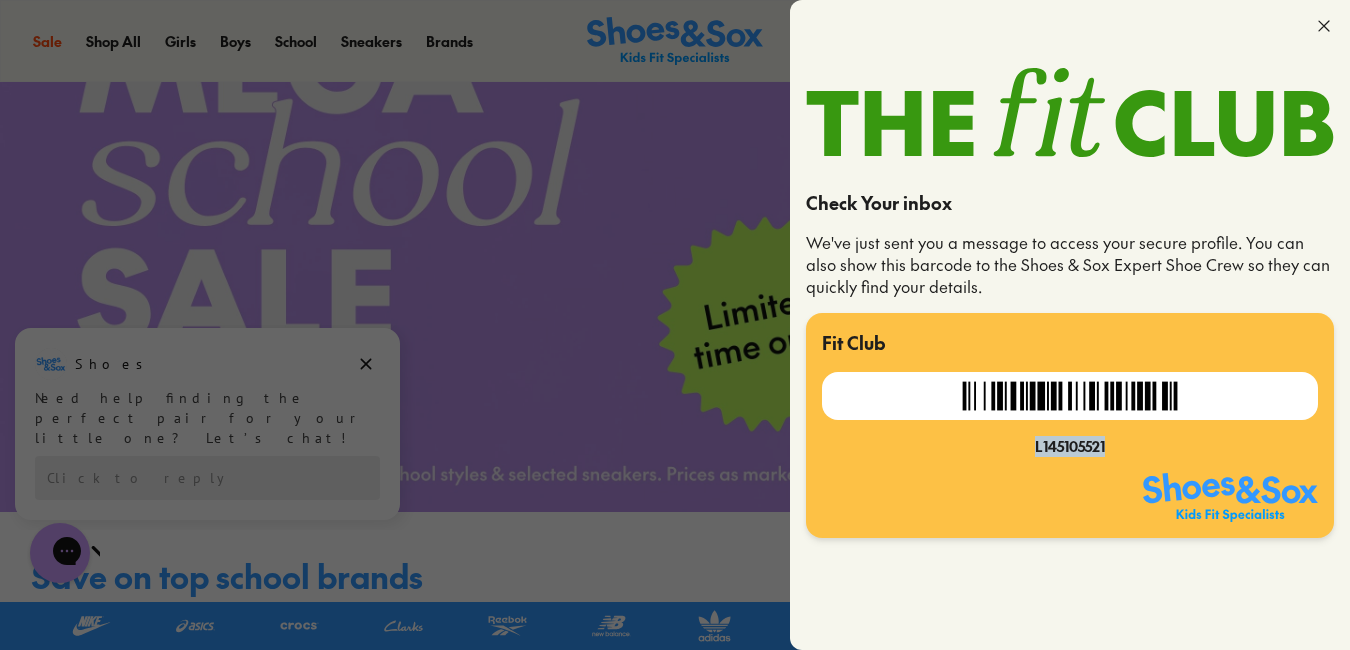 drag, startPoint x: 1029, startPoint y: 446, endPoint x: 1144, endPoint y: 459, distance: 115.73245 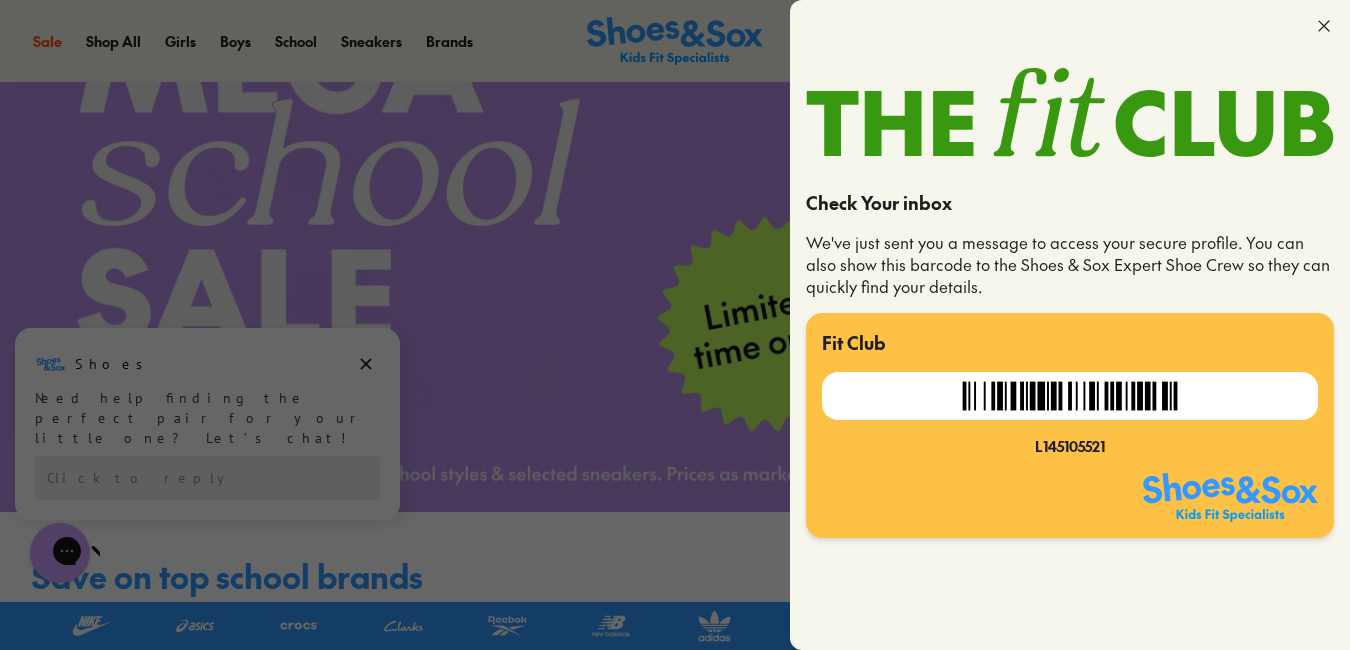 click 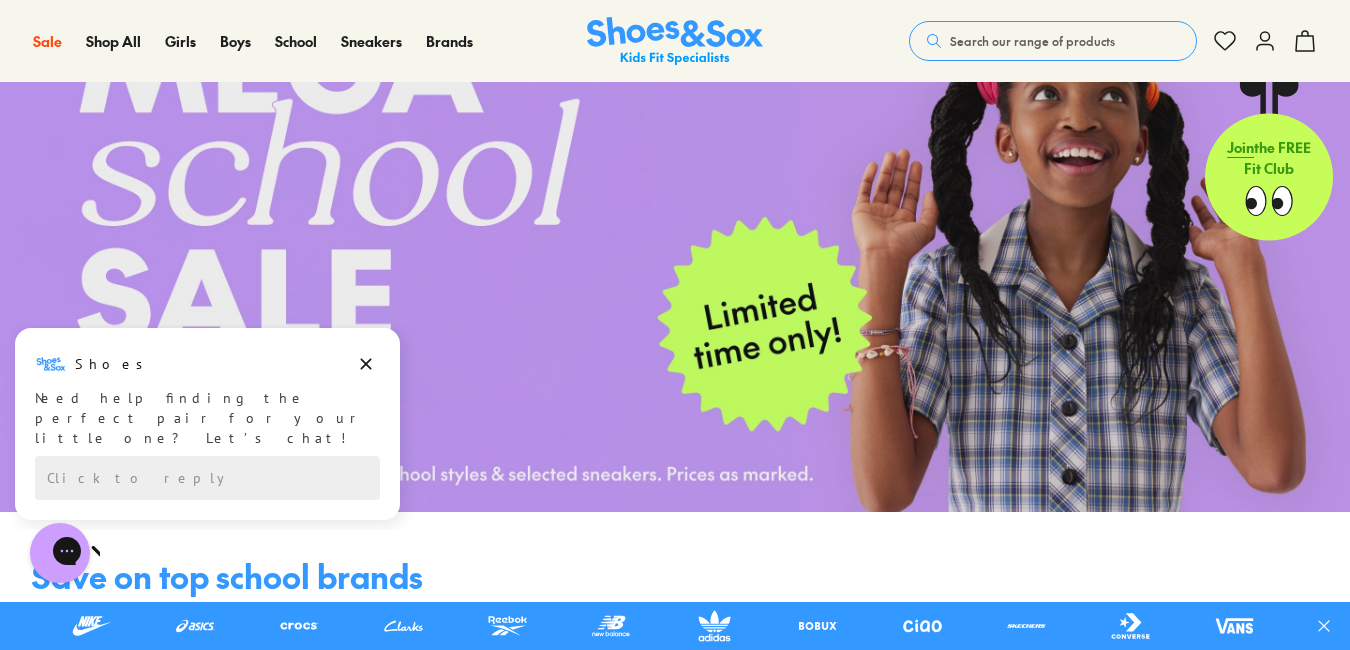 click on "Search our range of products" at bounding box center (1032, 41) 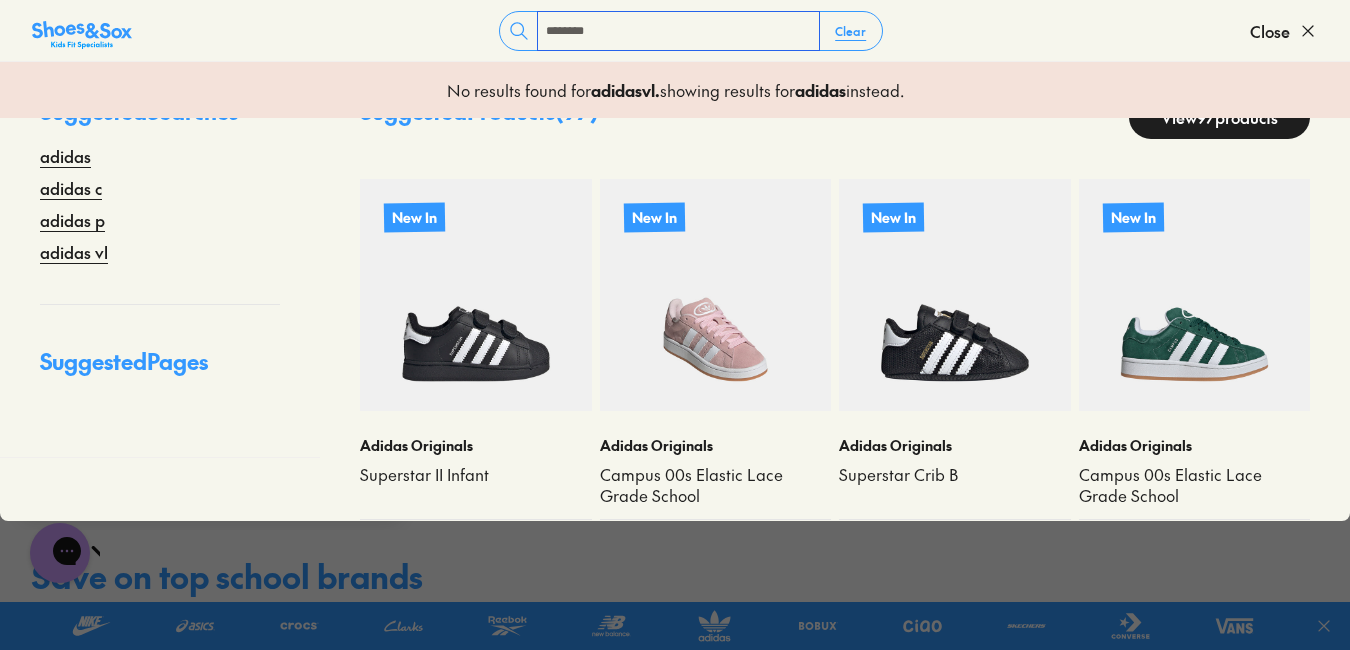 scroll, scrollTop: 125, scrollLeft: 0, axis: vertical 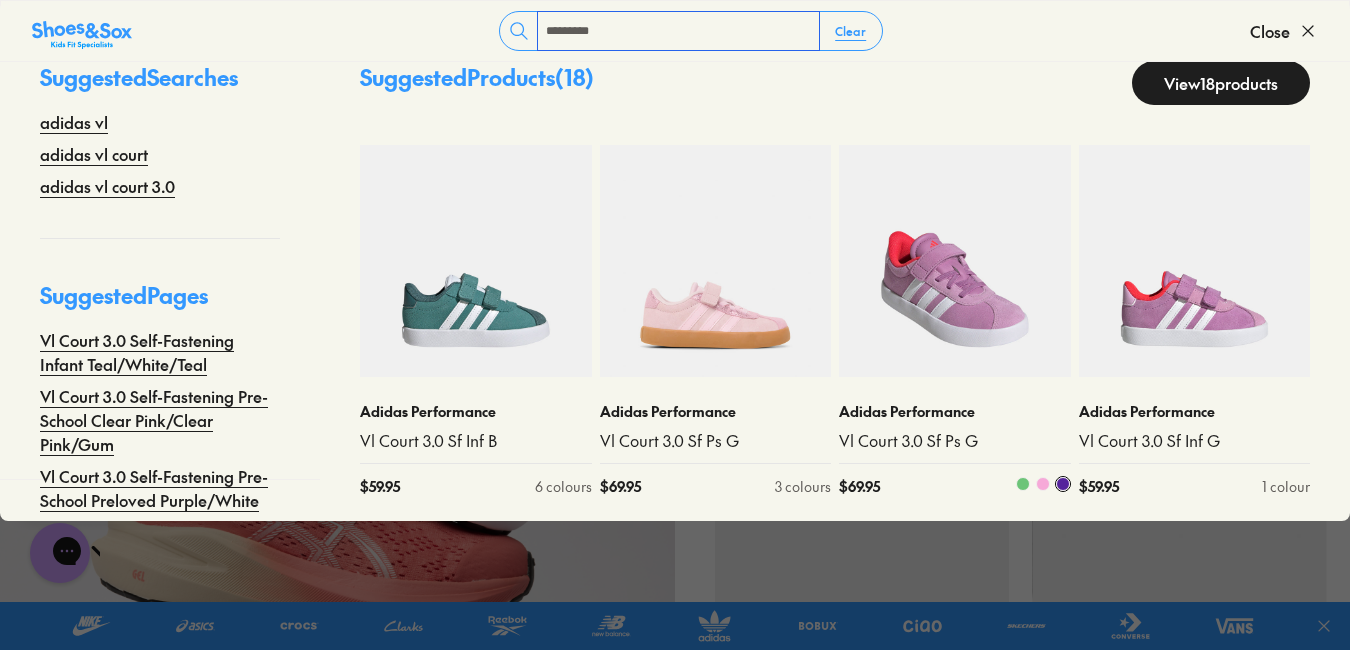 type on "*********" 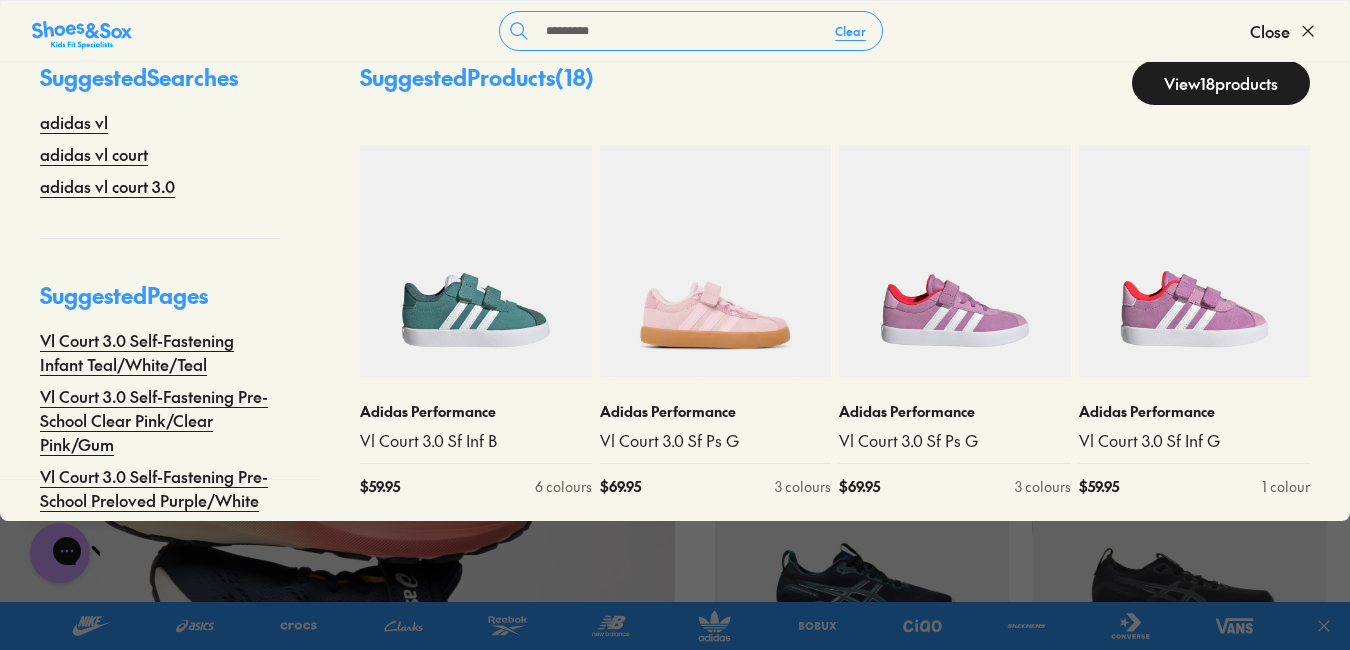 scroll, scrollTop: 1600, scrollLeft: 0, axis: vertical 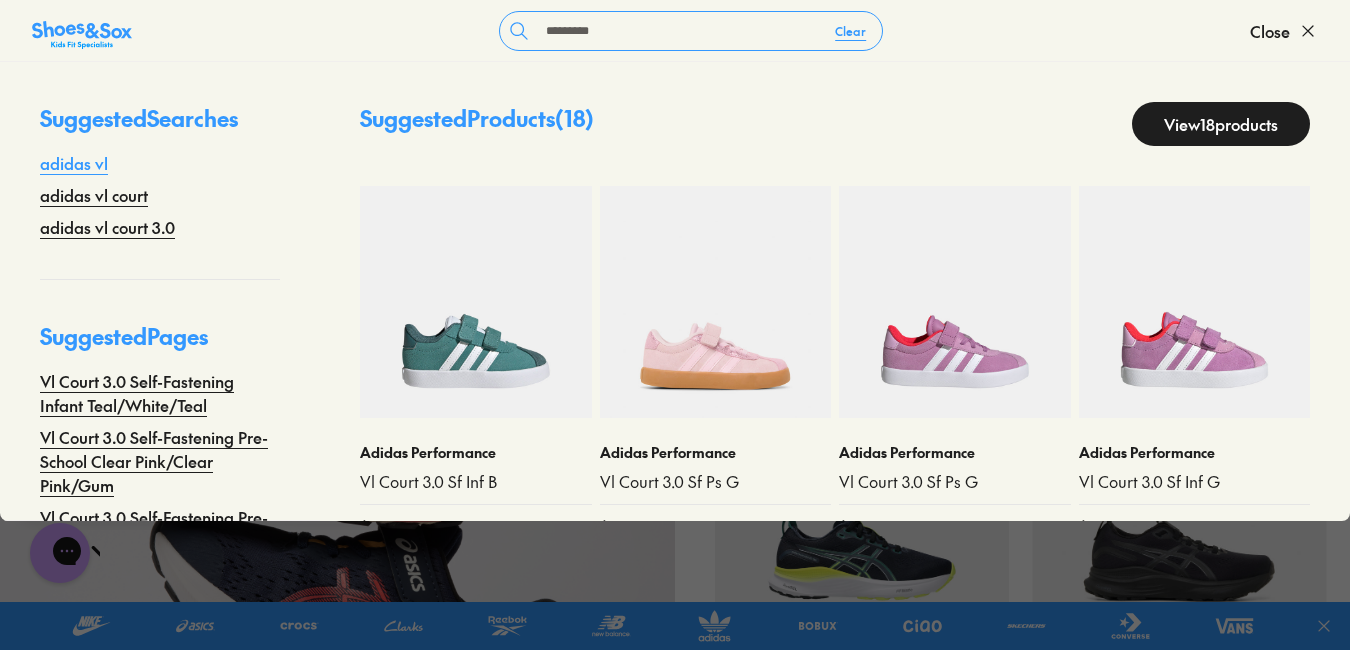 click on "adidas vl" at bounding box center [74, 163] 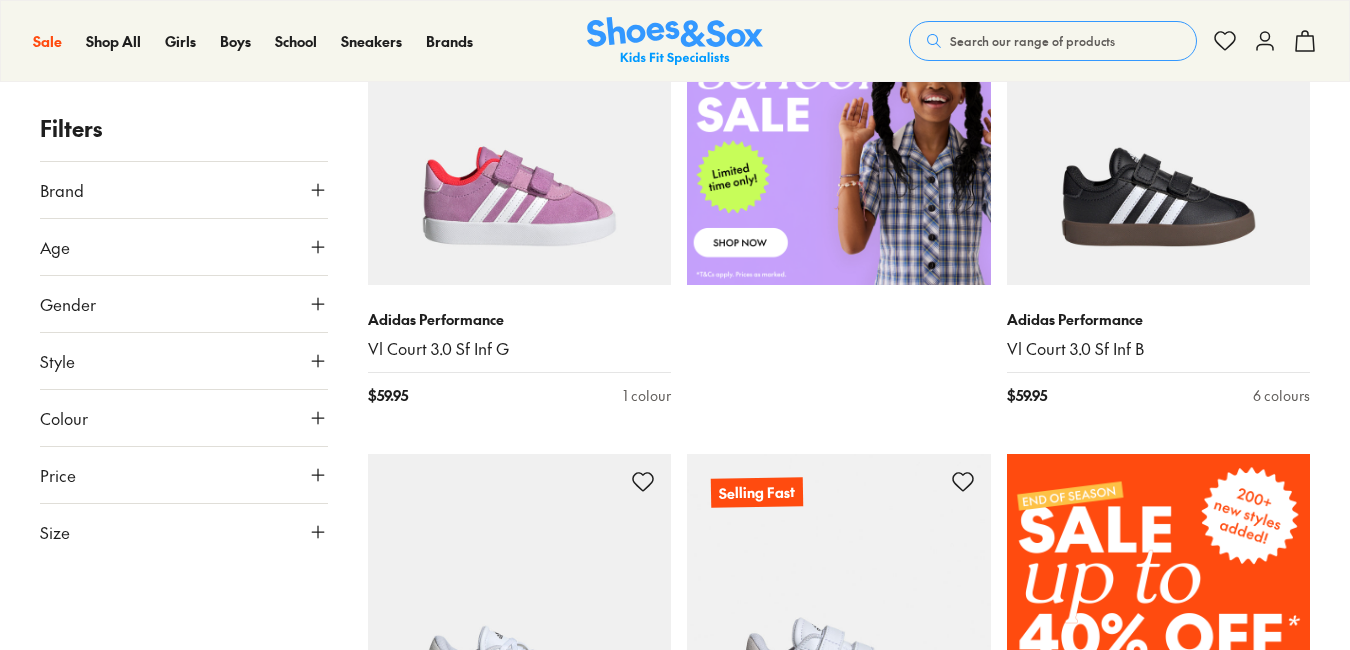 scroll, scrollTop: 0, scrollLeft: 0, axis: both 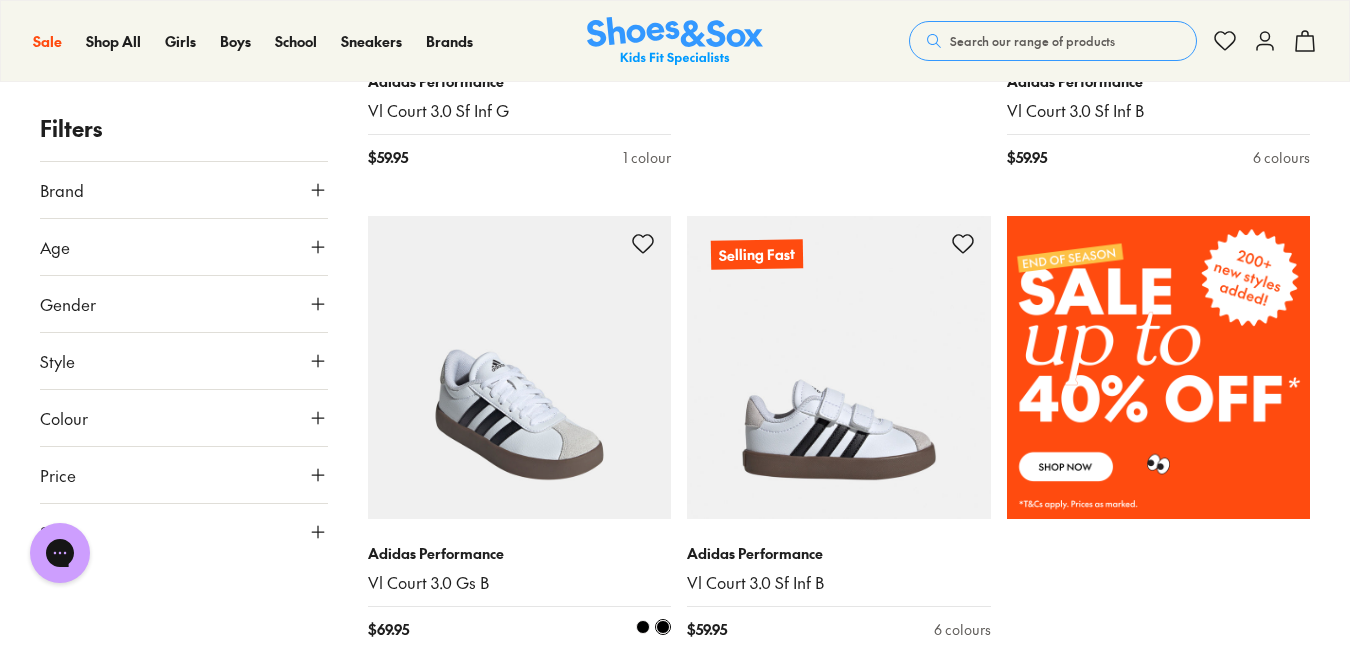 click on "Adidas Performance" at bounding box center [520, 553] 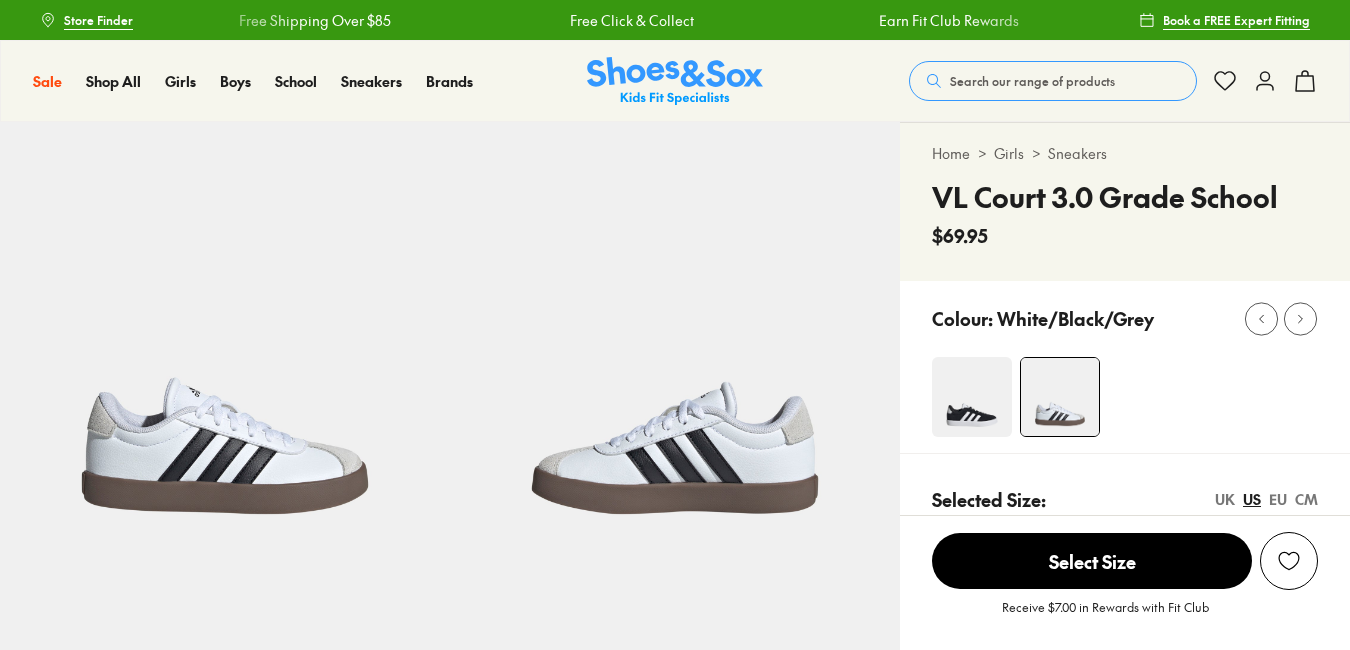 scroll, scrollTop: 0, scrollLeft: 0, axis: both 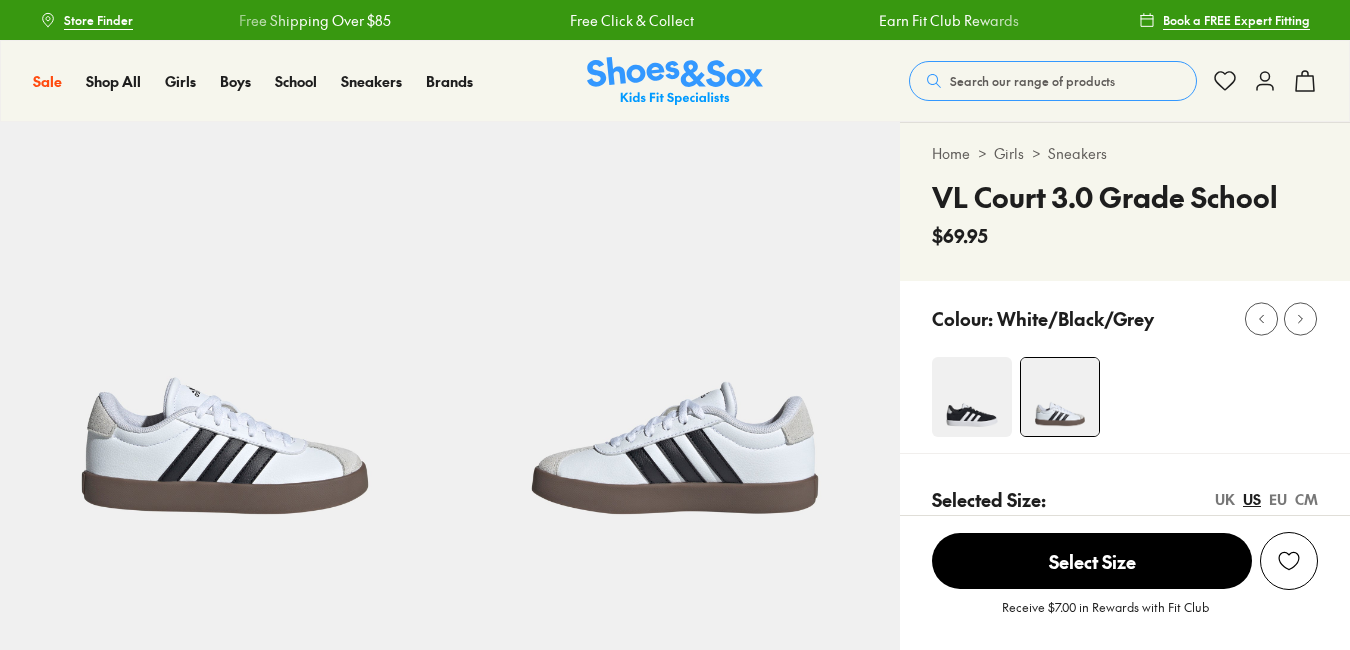 select on "*" 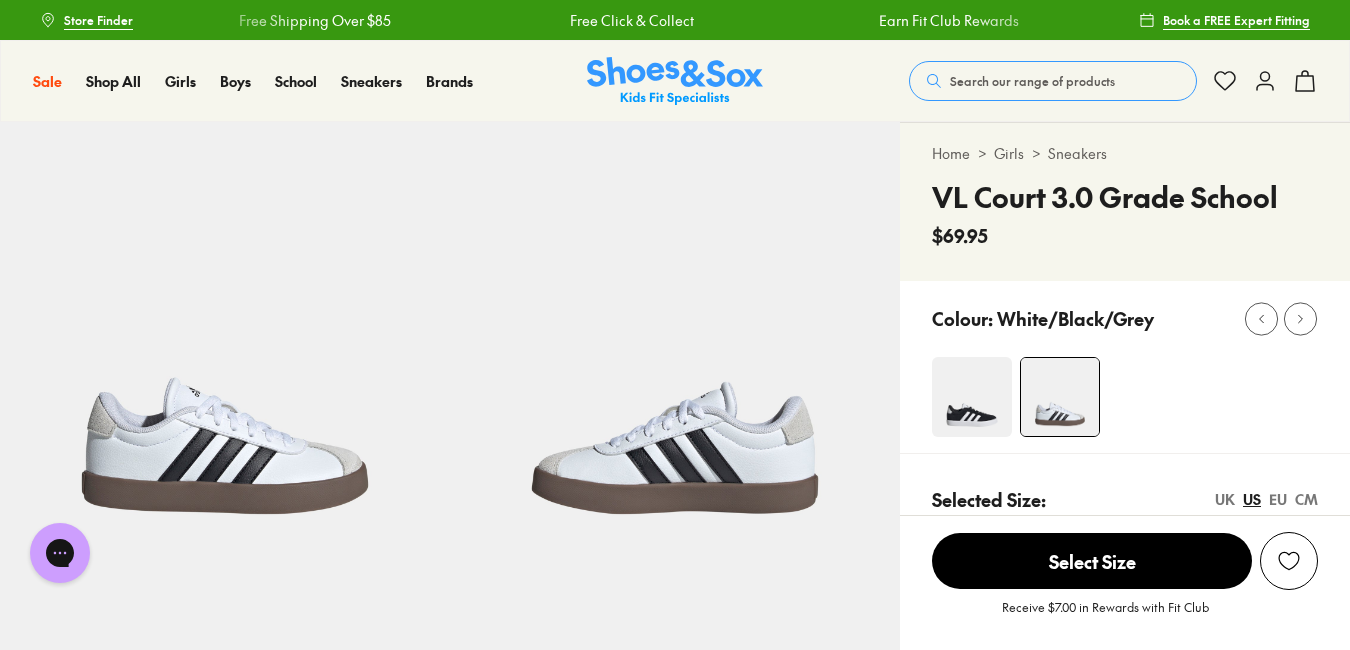 scroll, scrollTop: 0, scrollLeft: 0, axis: both 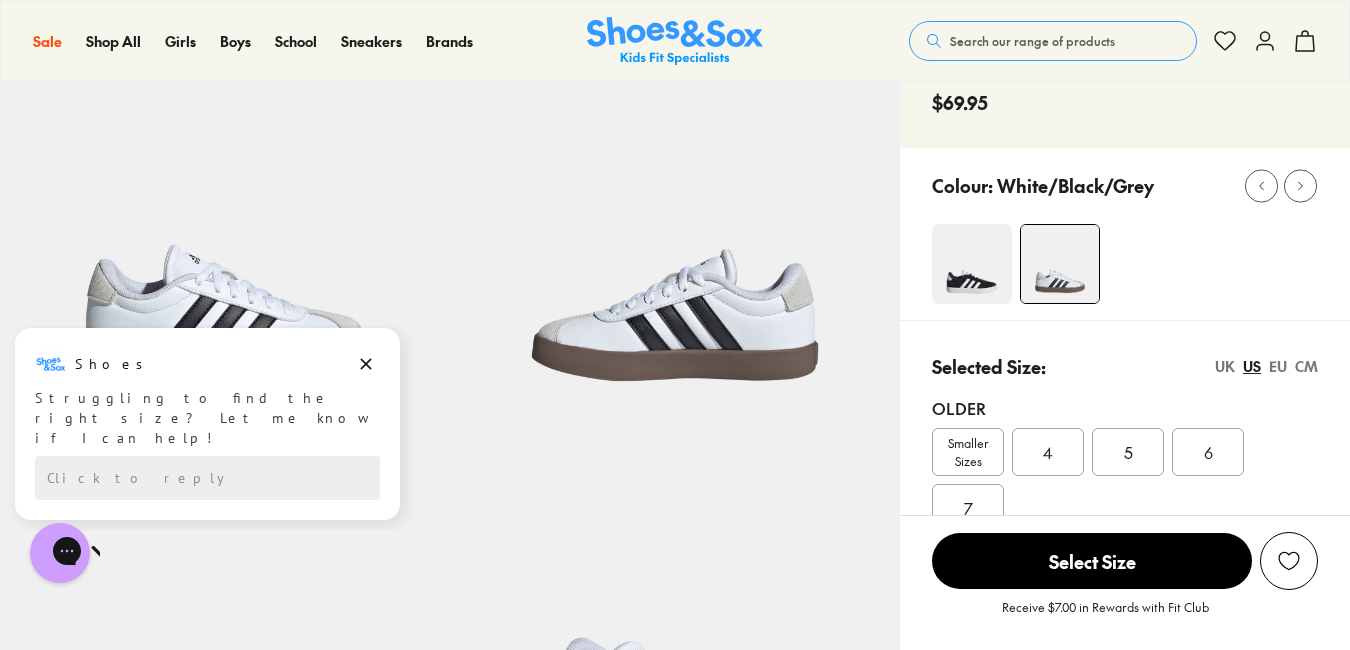 click on "4" at bounding box center [1048, 452] 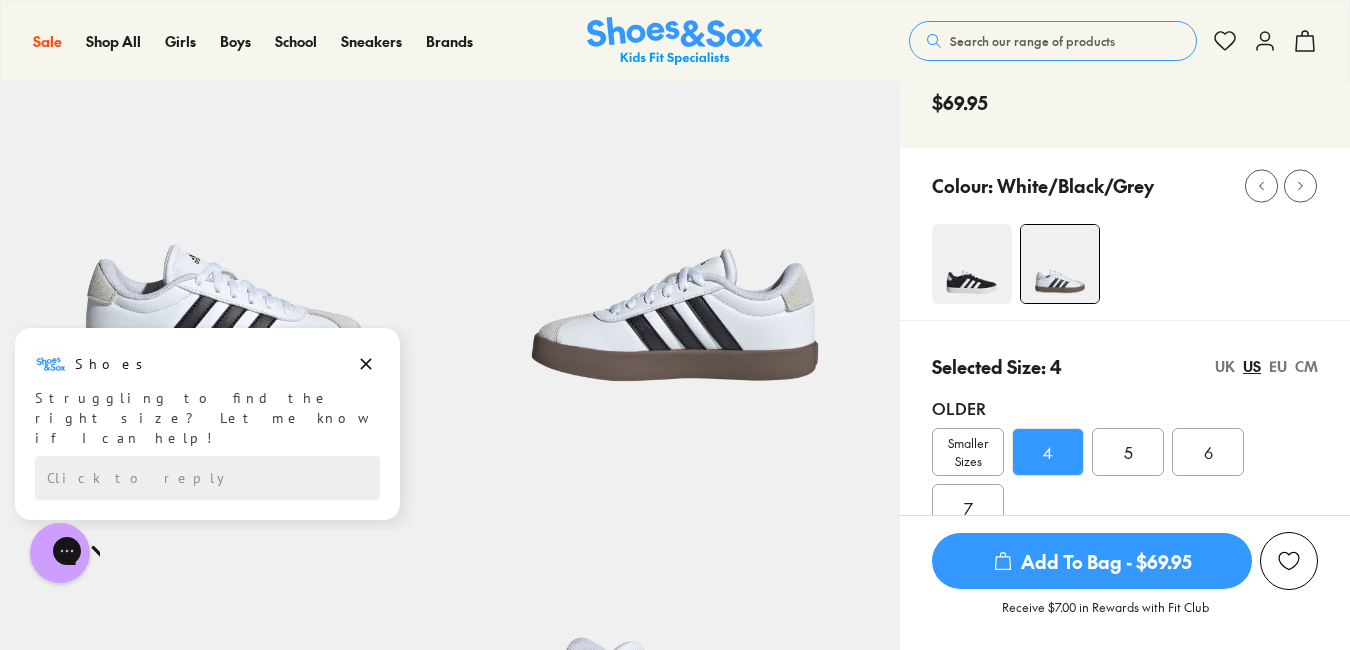 click on "Add To Bag - $69.95" at bounding box center [1092, 561] 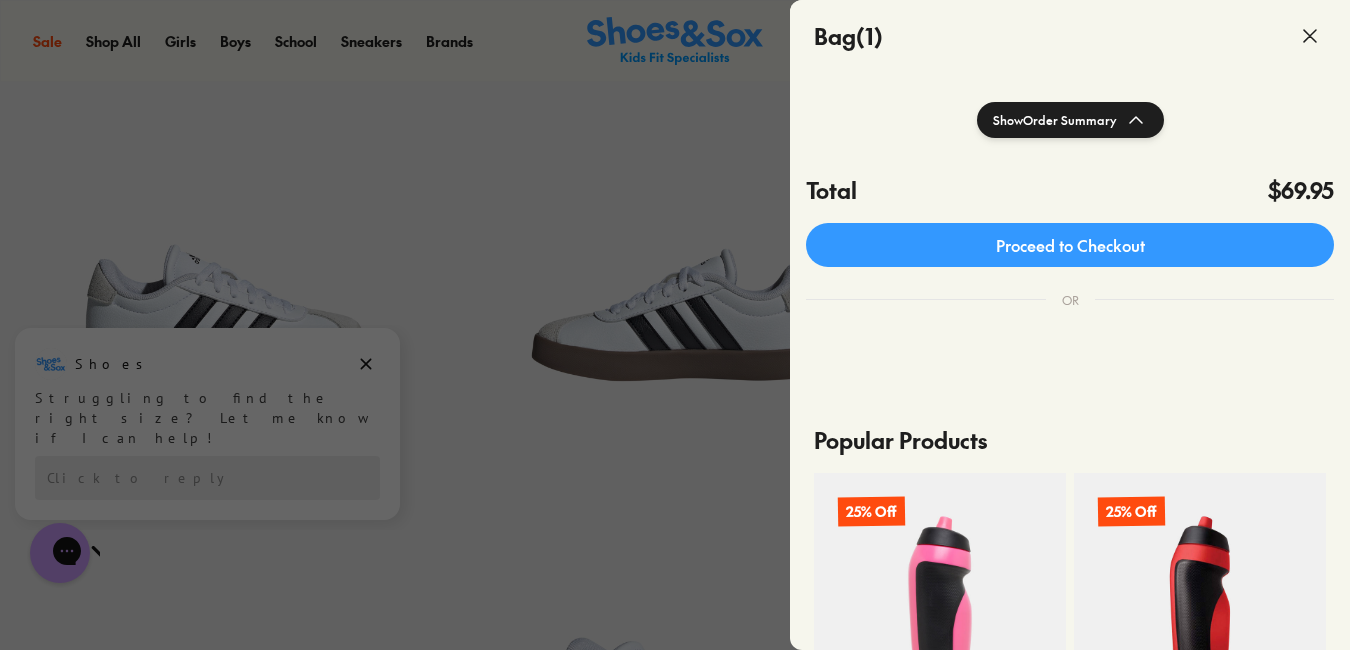 scroll, scrollTop: 400, scrollLeft: 0, axis: vertical 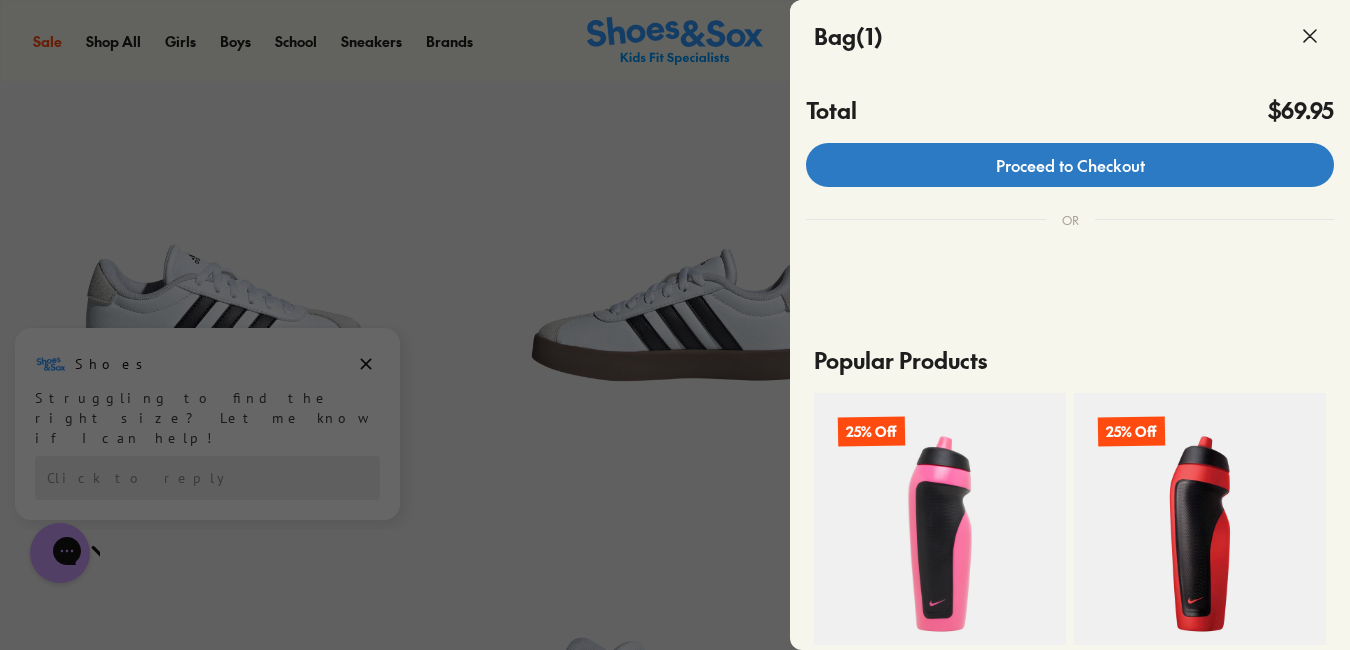 click on "Proceed to Checkout" 